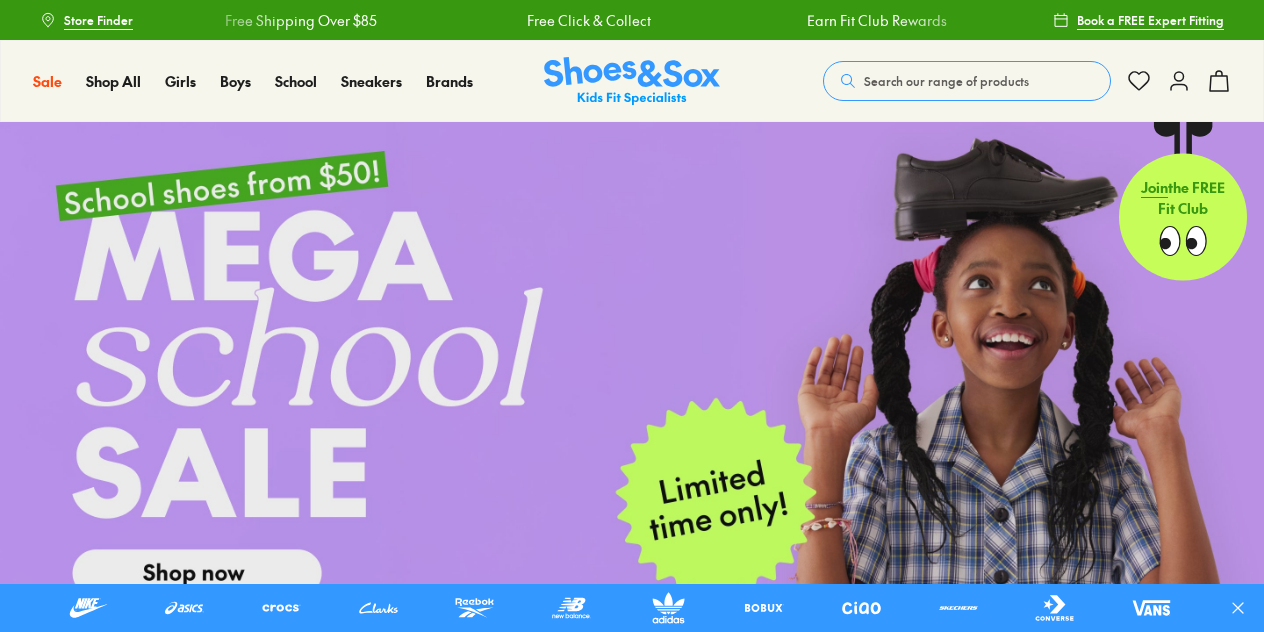 scroll, scrollTop: 0, scrollLeft: 0, axis: both 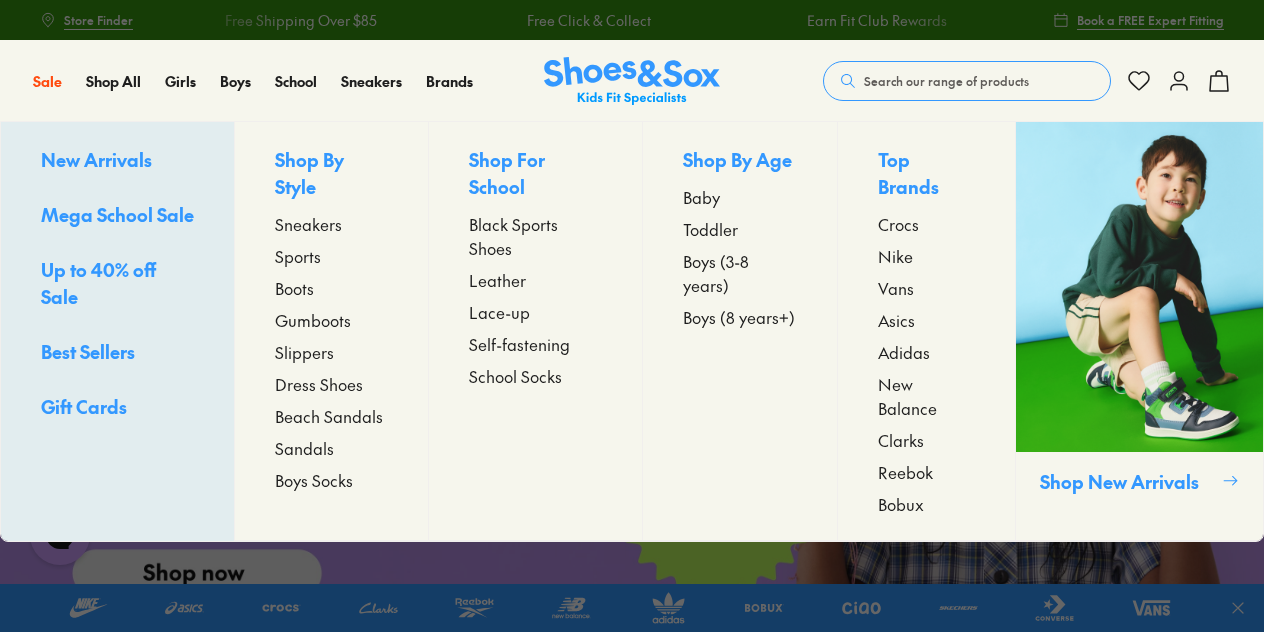 click on "Toddler" at bounding box center (710, 229) 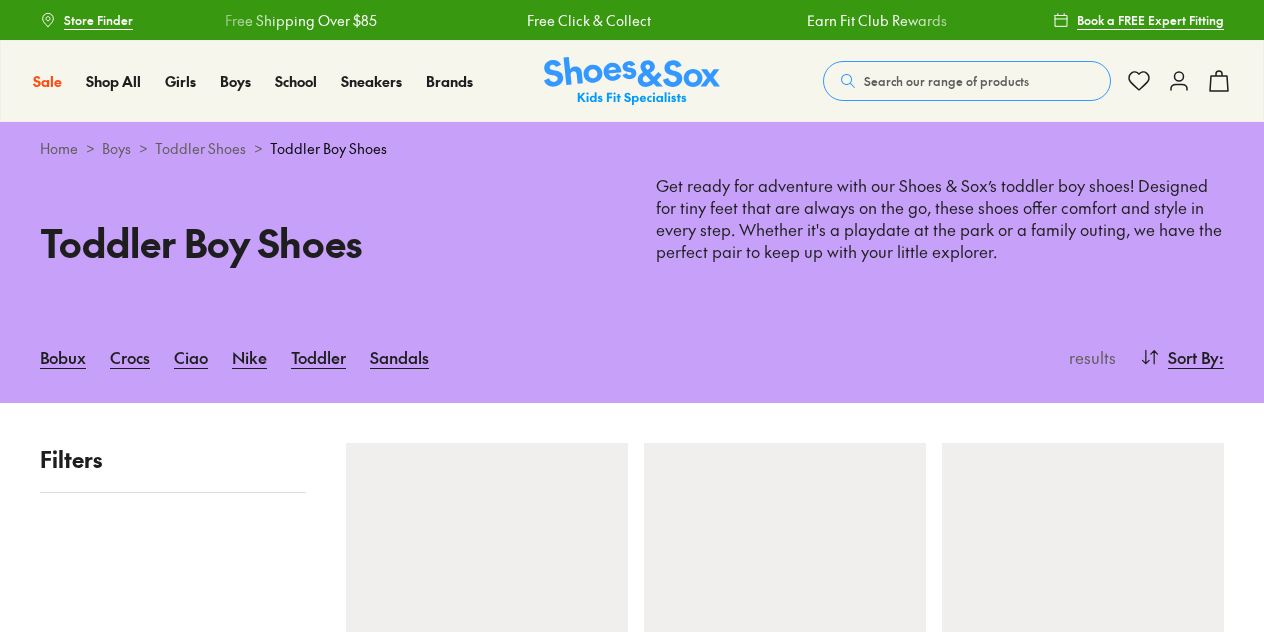 scroll, scrollTop: 0, scrollLeft: 0, axis: both 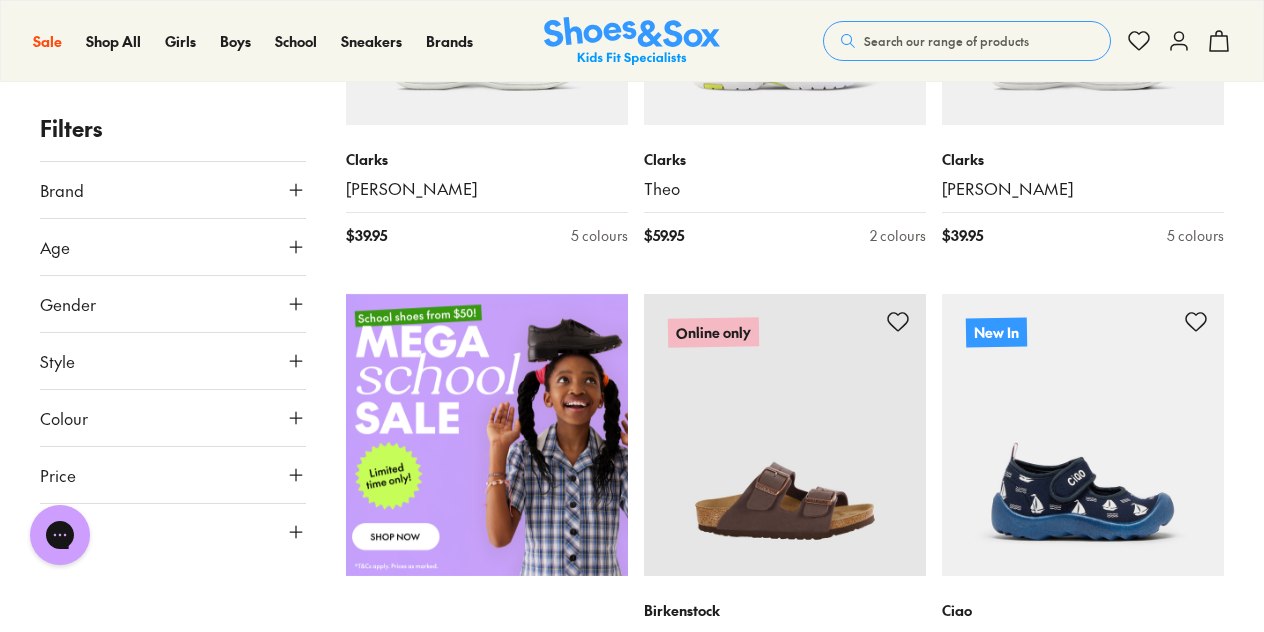 click on "Size" at bounding box center [173, 532] 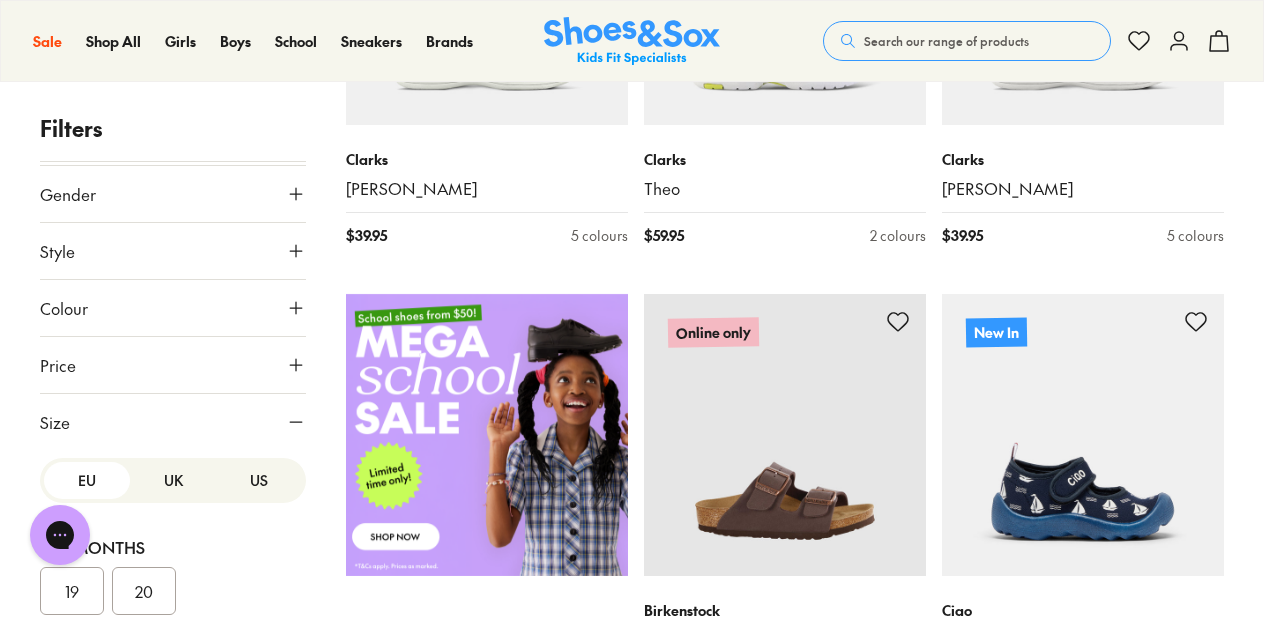 scroll, scrollTop: 200, scrollLeft: 0, axis: vertical 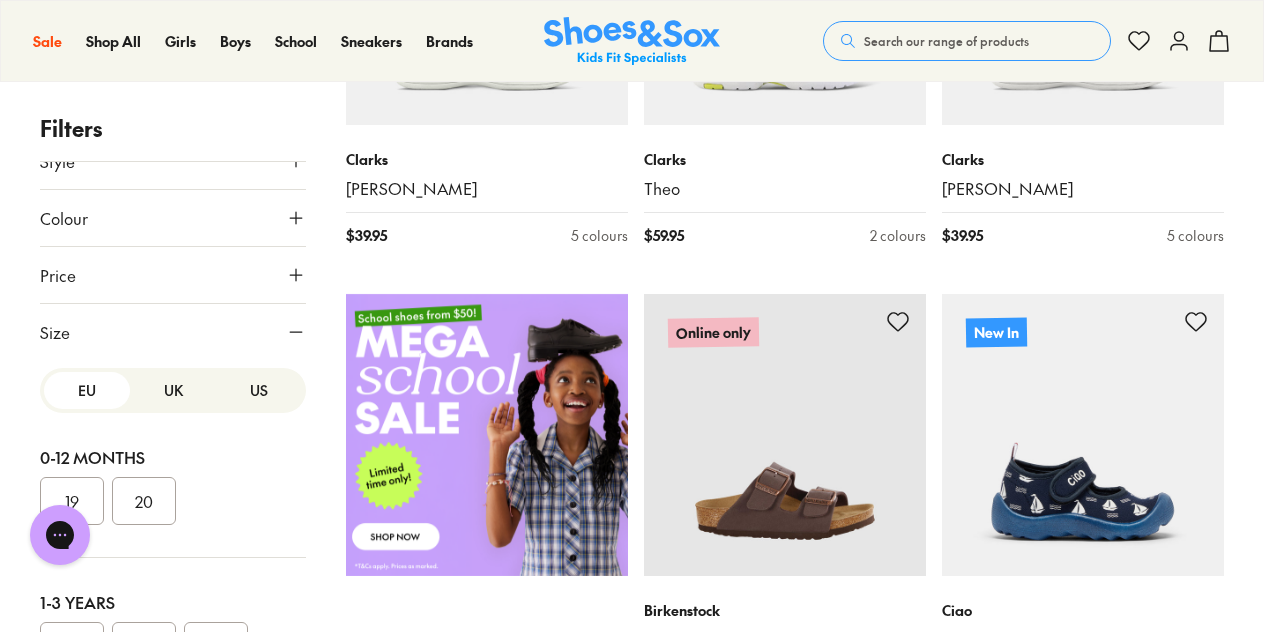 click on "US" at bounding box center [259, 390] 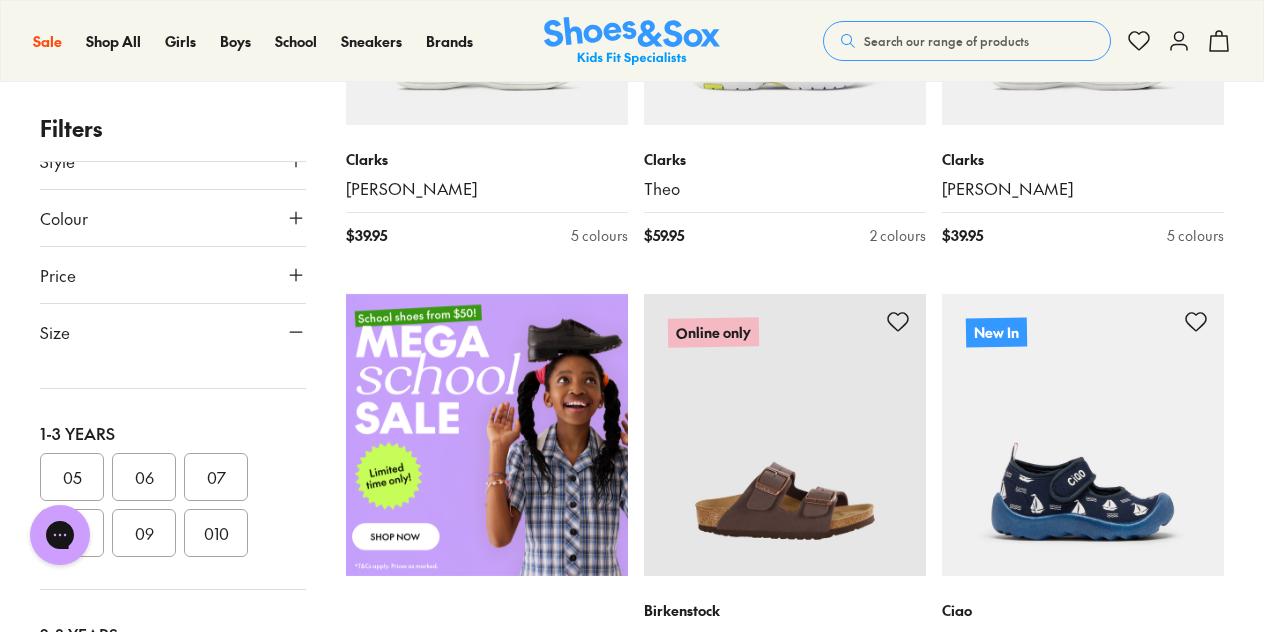 scroll, scrollTop: 200, scrollLeft: 0, axis: vertical 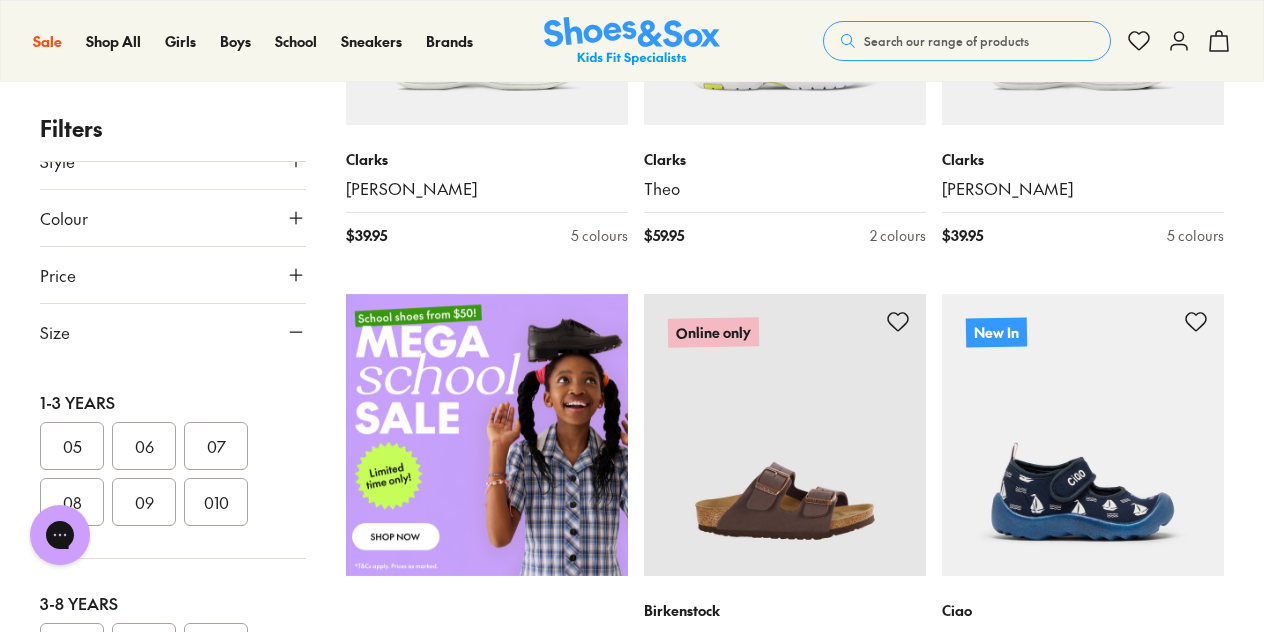 click on "07" at bounding box center [216, 446] 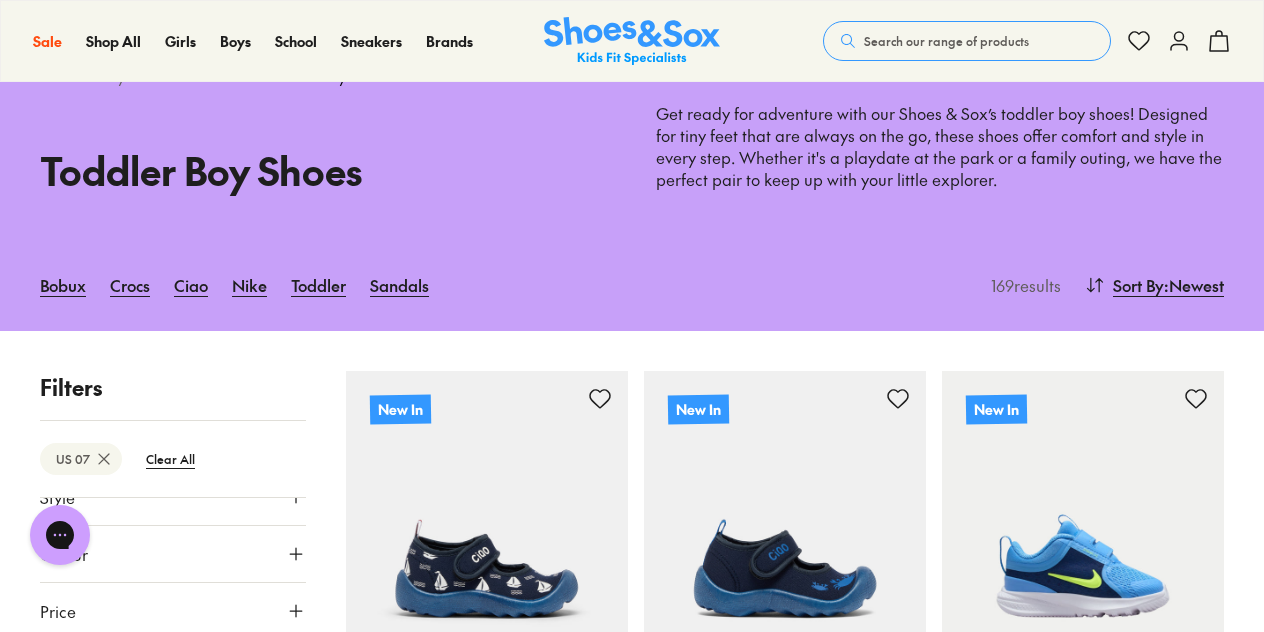scroll, scrollTop: 0, scrollLeft: 0, axis: both 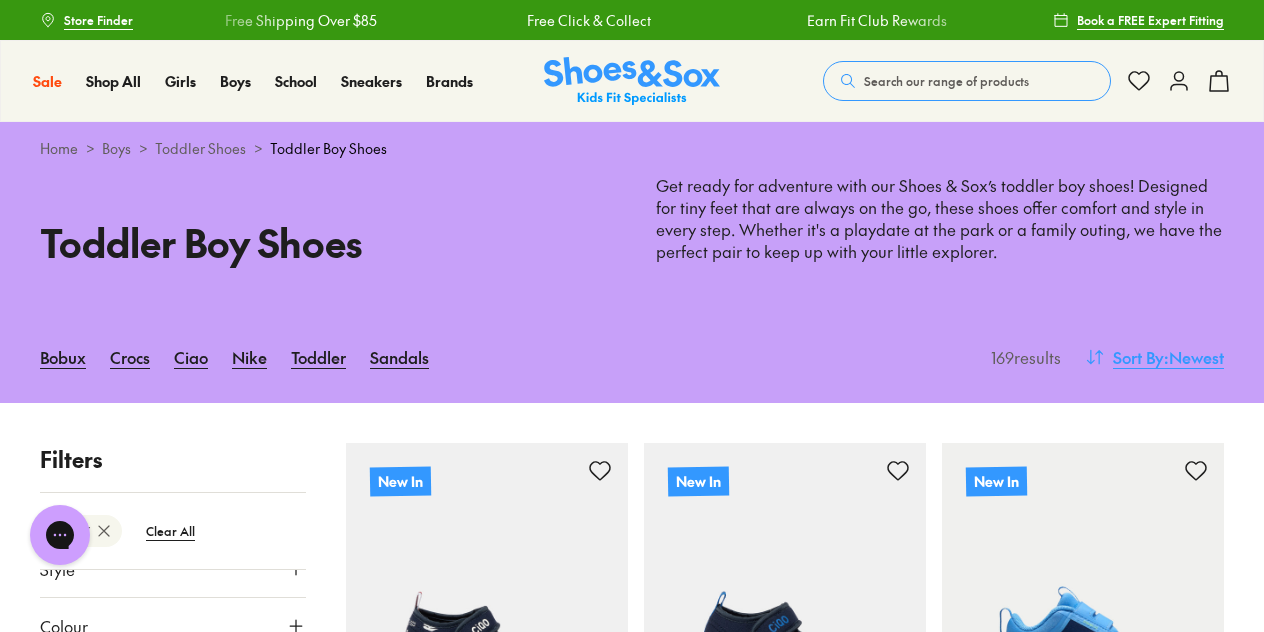 click on ":  Newest" at bounding box center [1194, 357] 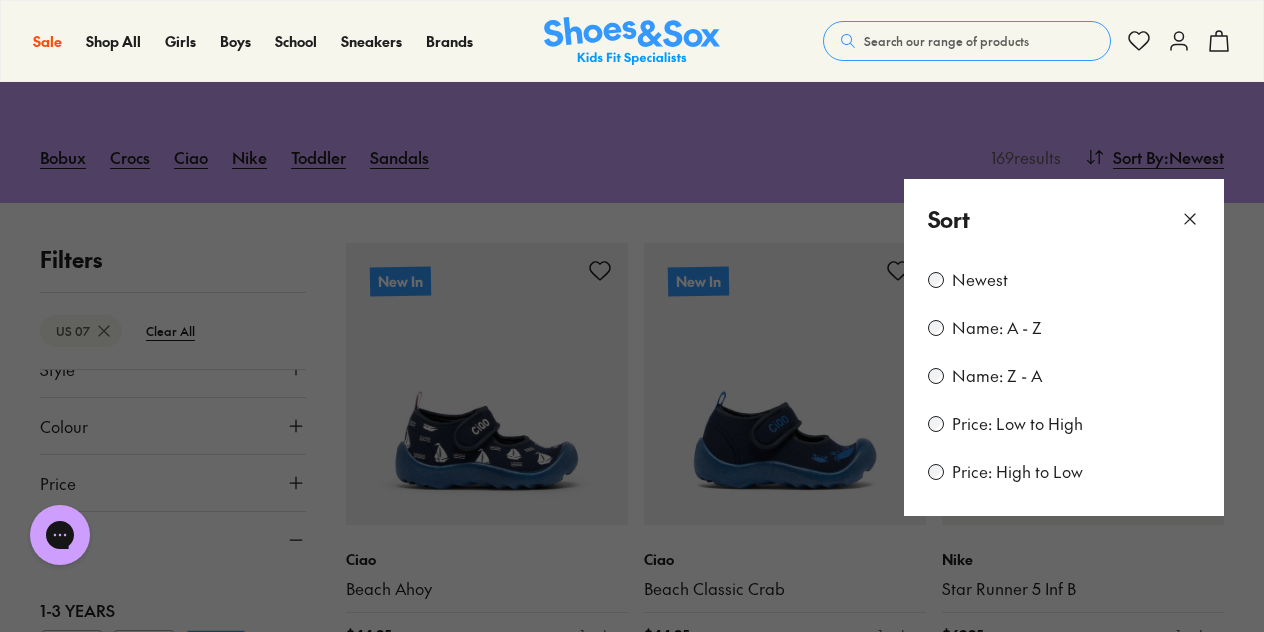 click on "Price: Low to High" at bounding box center (1017, 424) 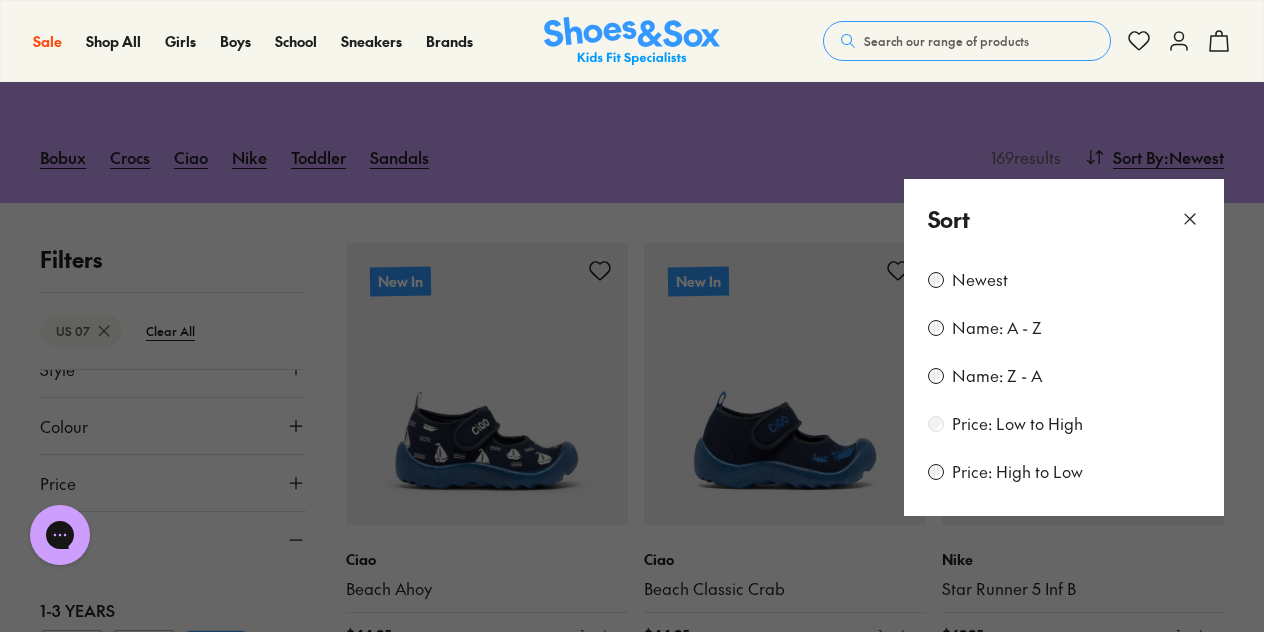 scroll, scrollTop: 273, scrollLeft: 0, axis: vertical 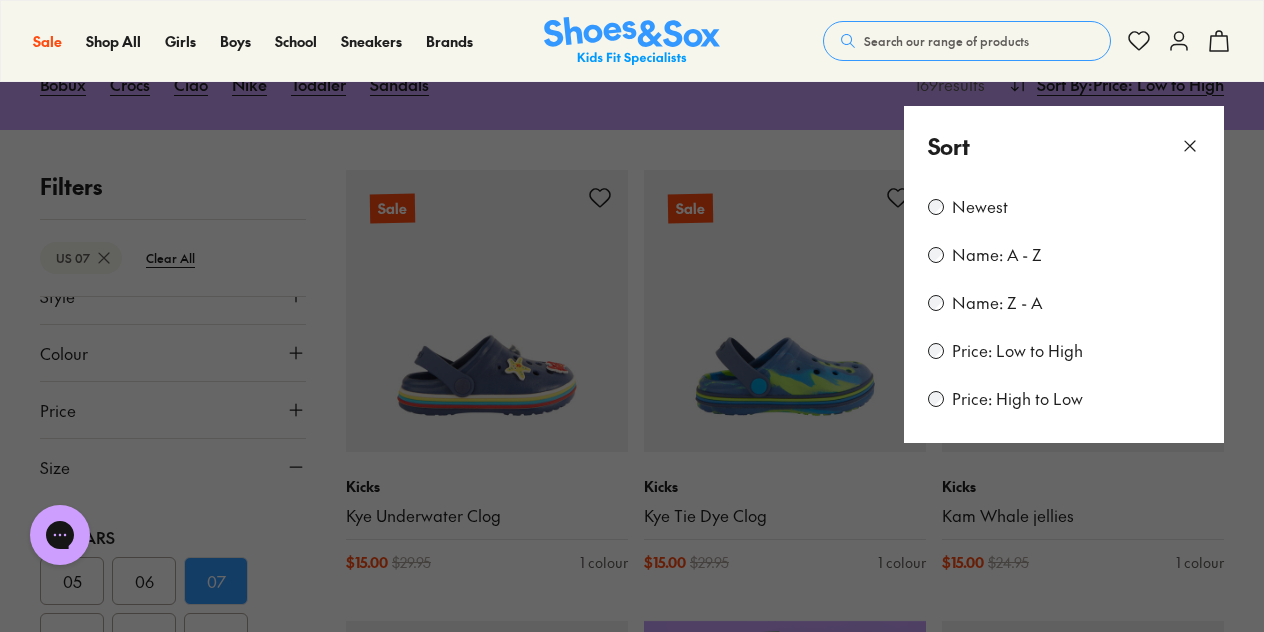 click on "Close dialog Join the FREE Fit Club & Get 10% Back Sign up to join our FREE Fit Club and receive 10% back on every purchase you make in rewards dollars. Plus be in the know about exclusive offers and rewards. Continue ******" at bounding box center (632, 316) 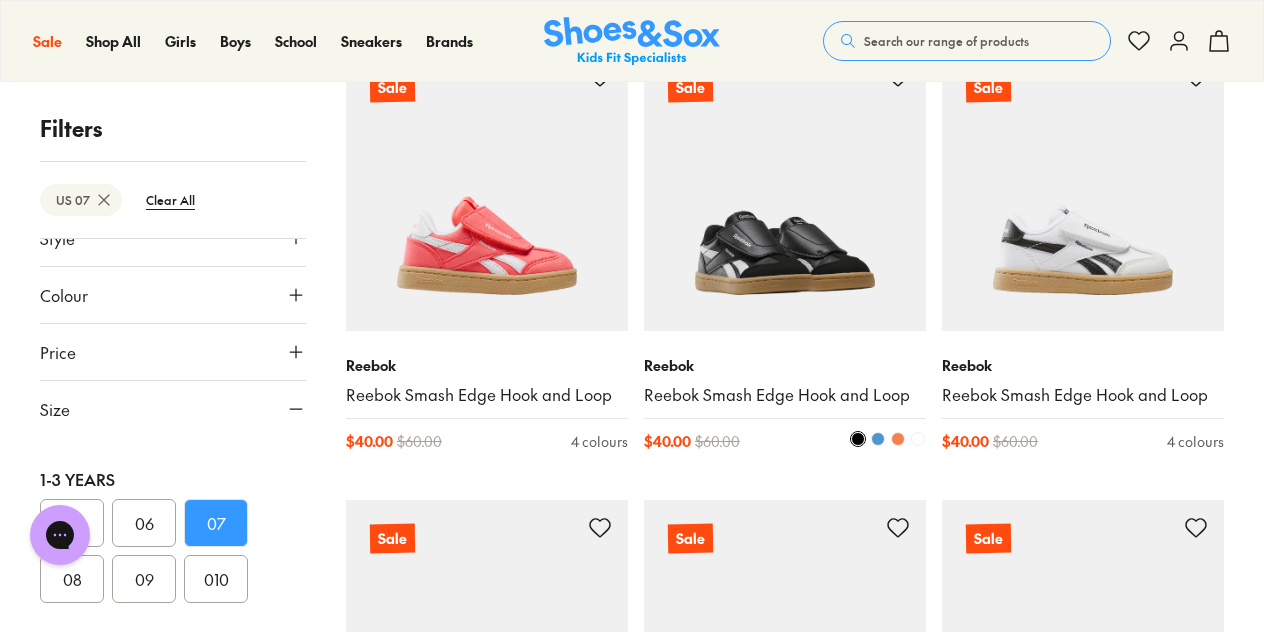scroll, scrollTop: 3873, scrollLeft: 0, axis: vertical 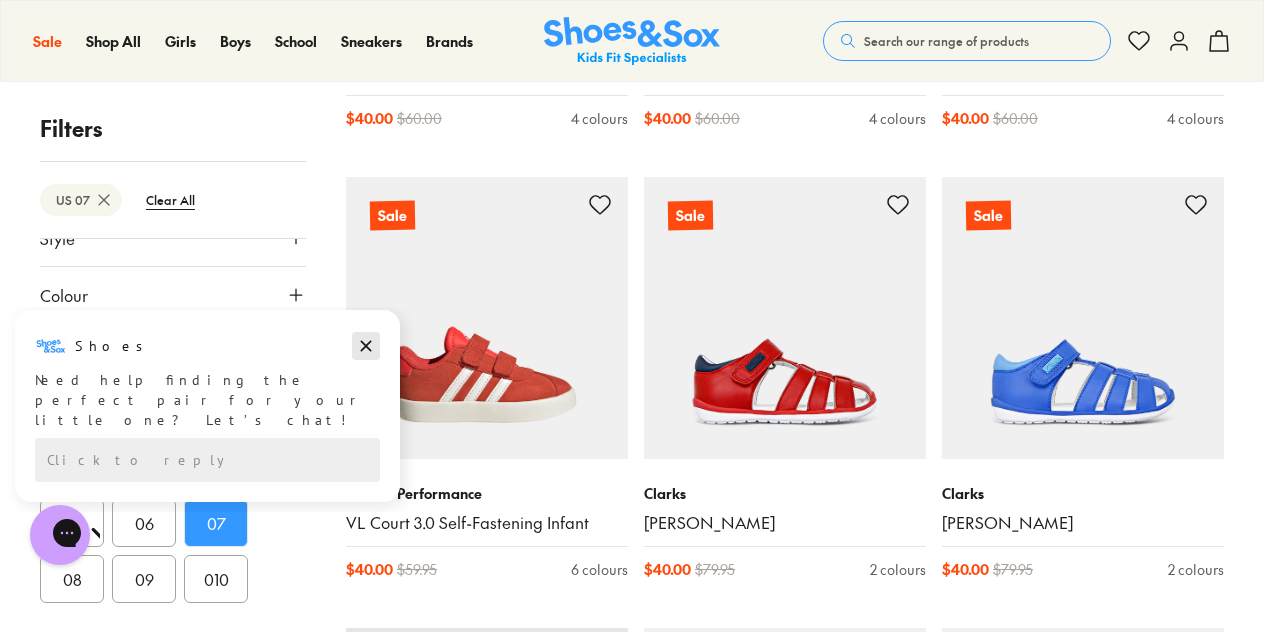 click 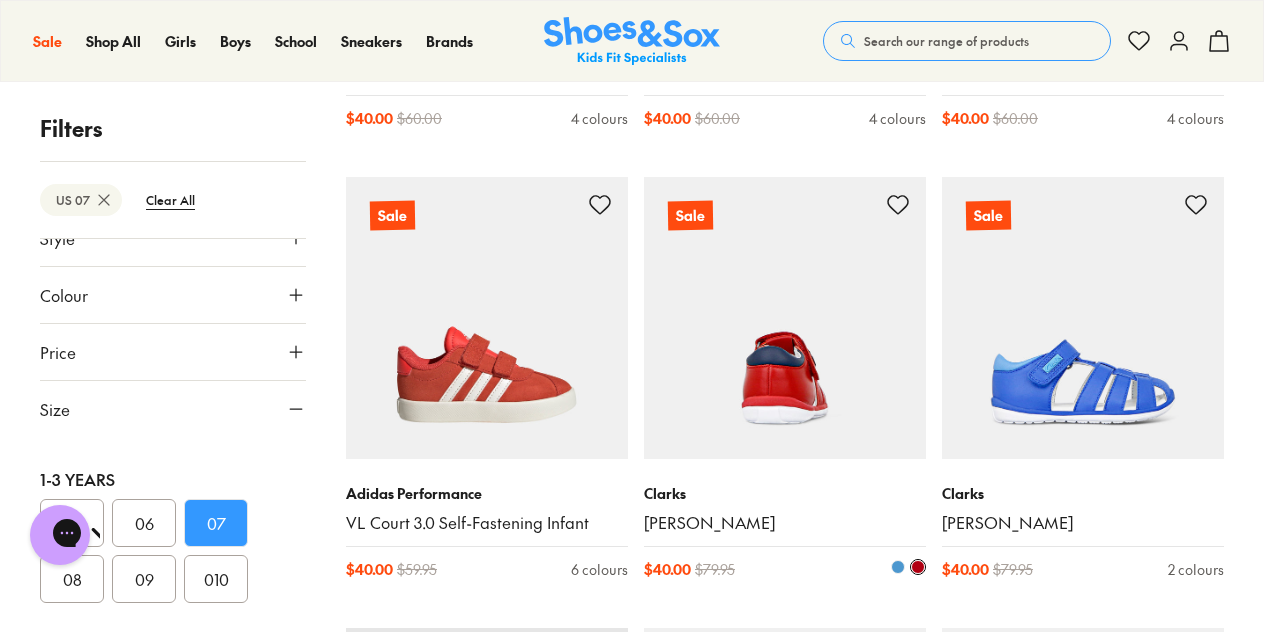 scroll, scrollTop: 4173, scrollLeft: 0, axis: vertical 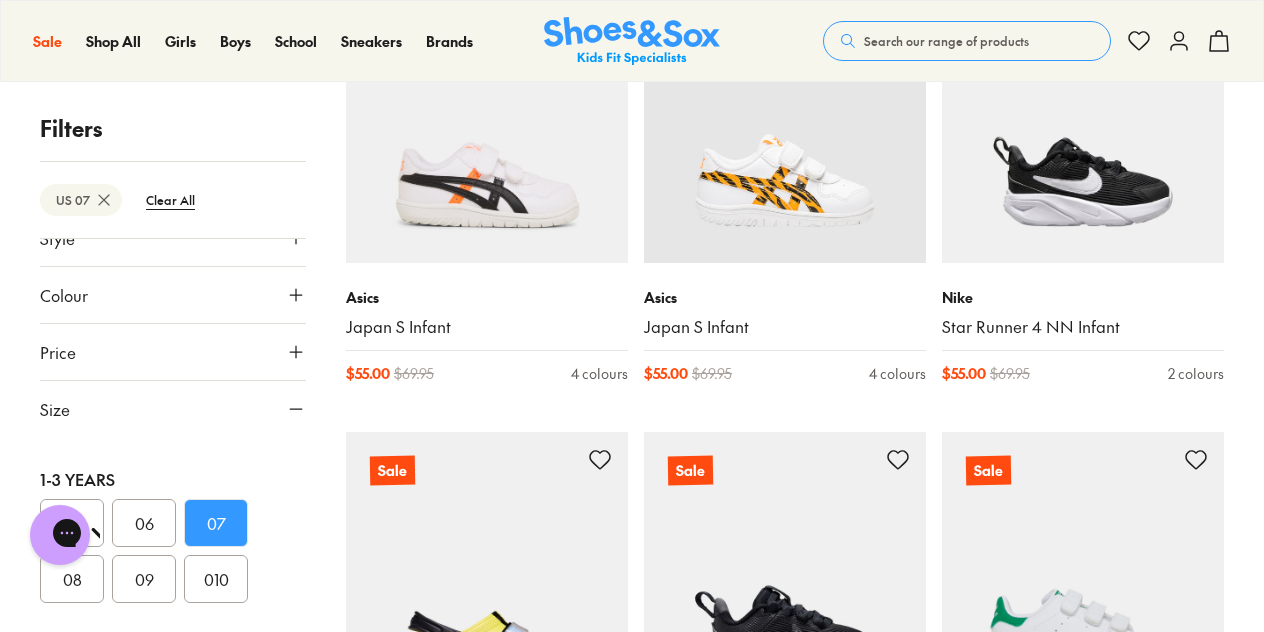 type on "***" 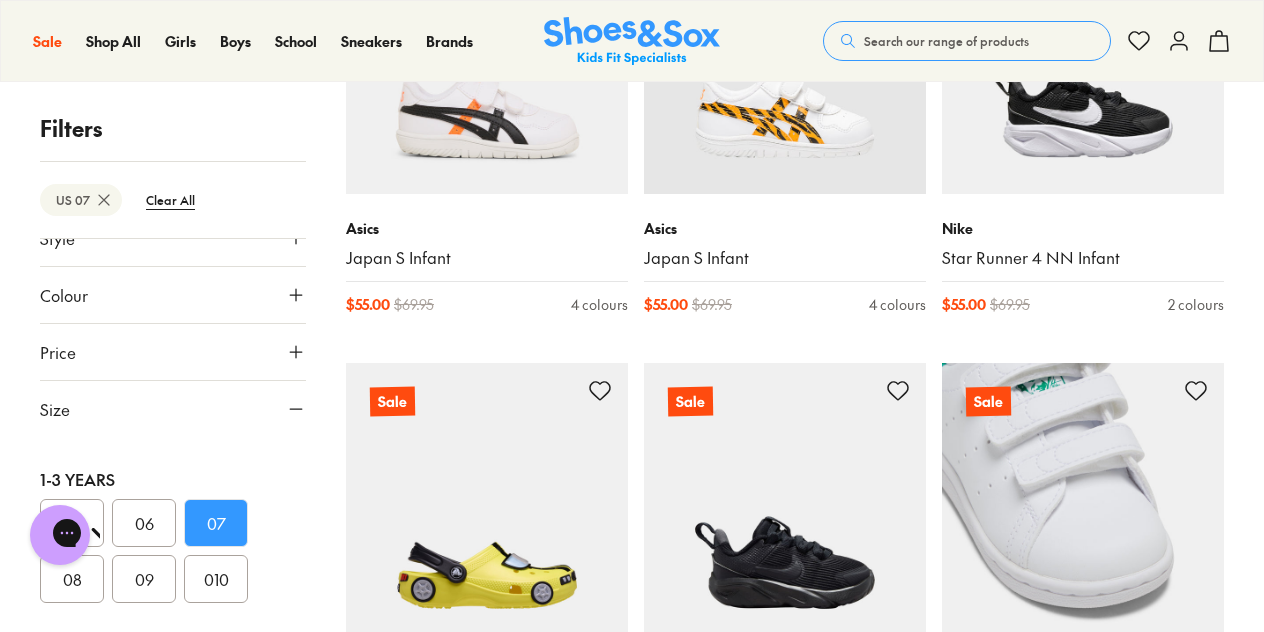 scroll, scrollTop: 9173, scrollLeft: 0, axis: vertical 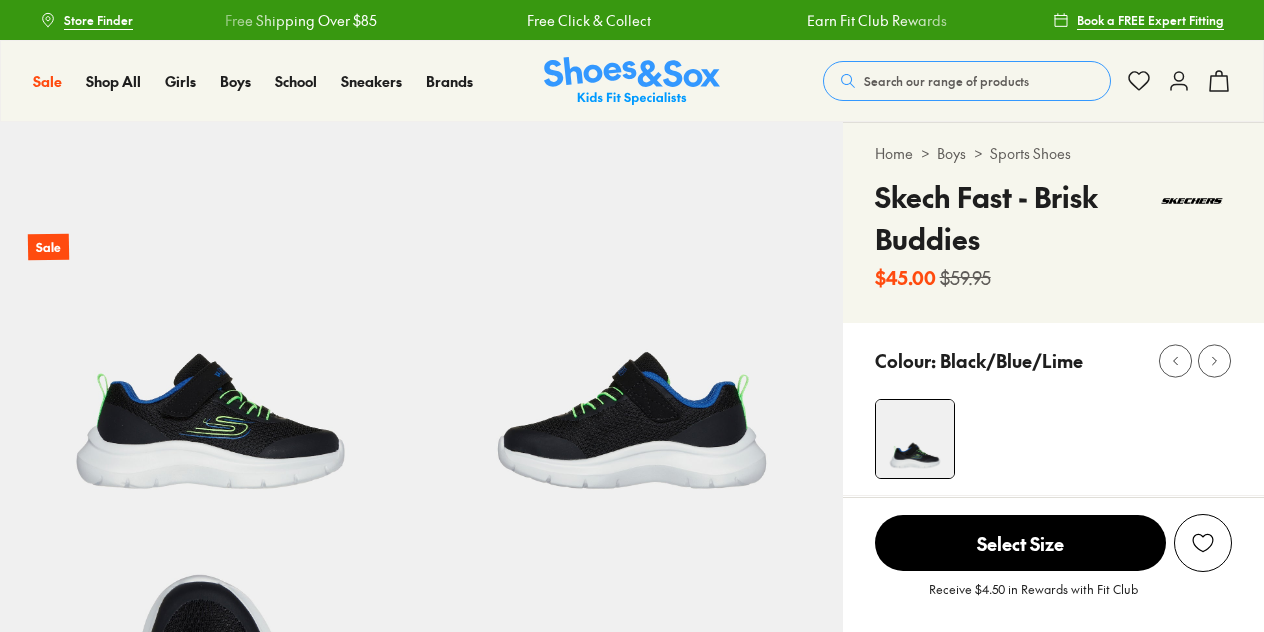 select on "*" 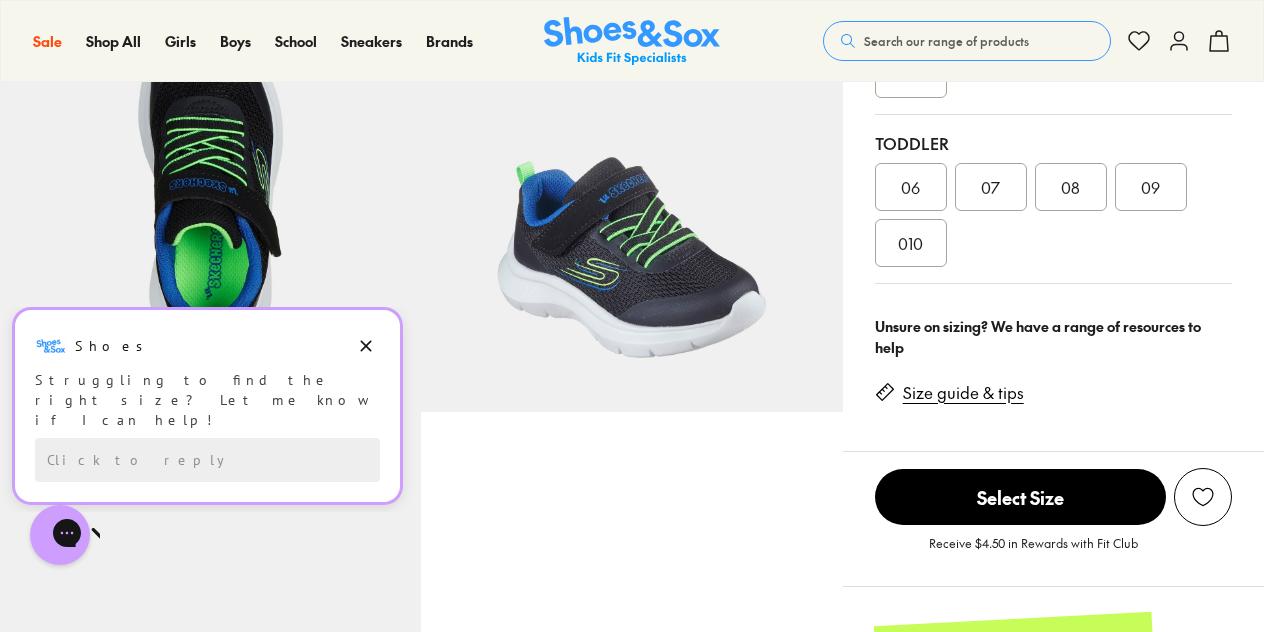 scroll, scrollTop: 600, scrollLeft: 0, axis: vertical 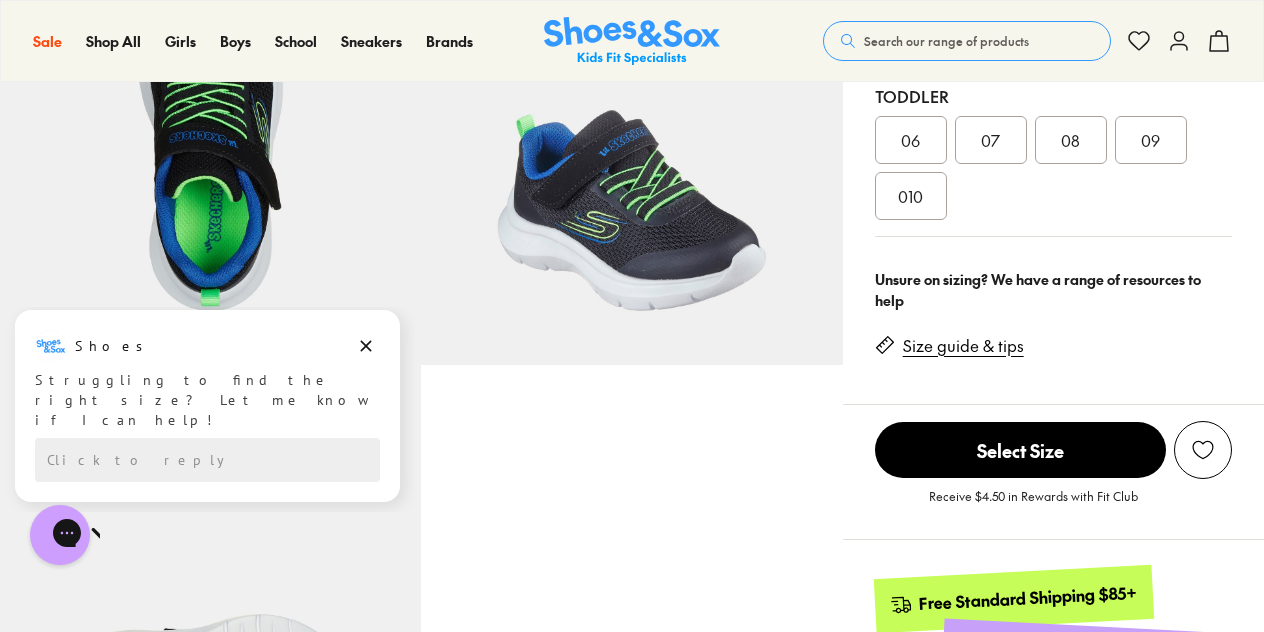 click 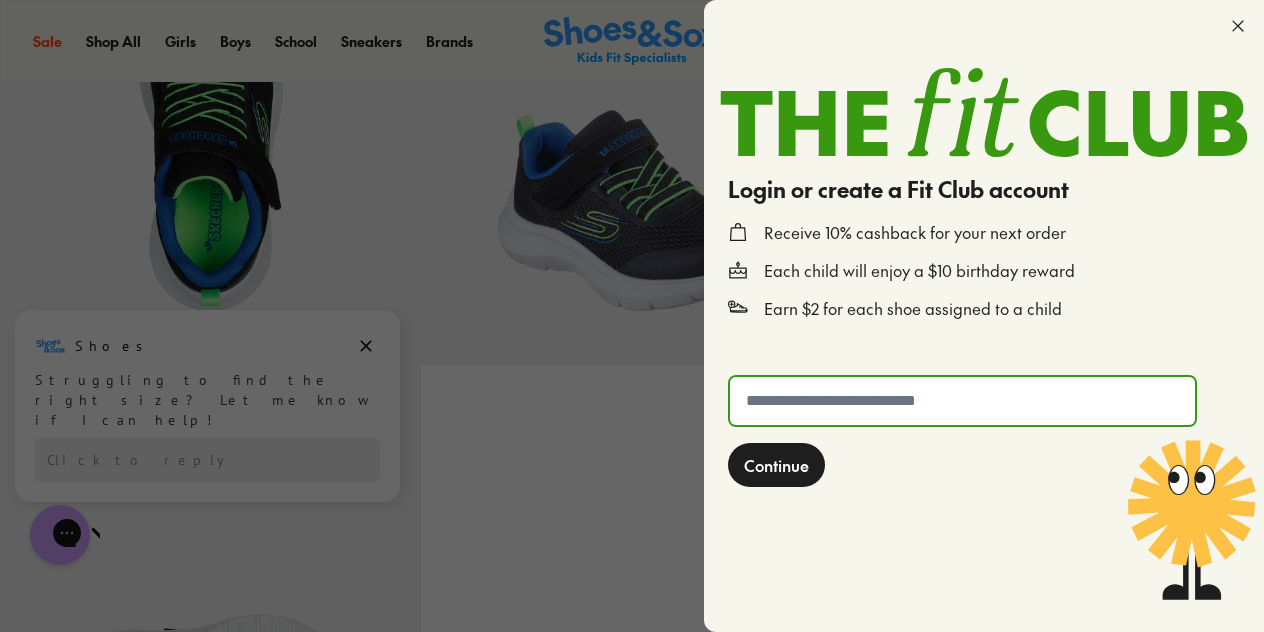 click 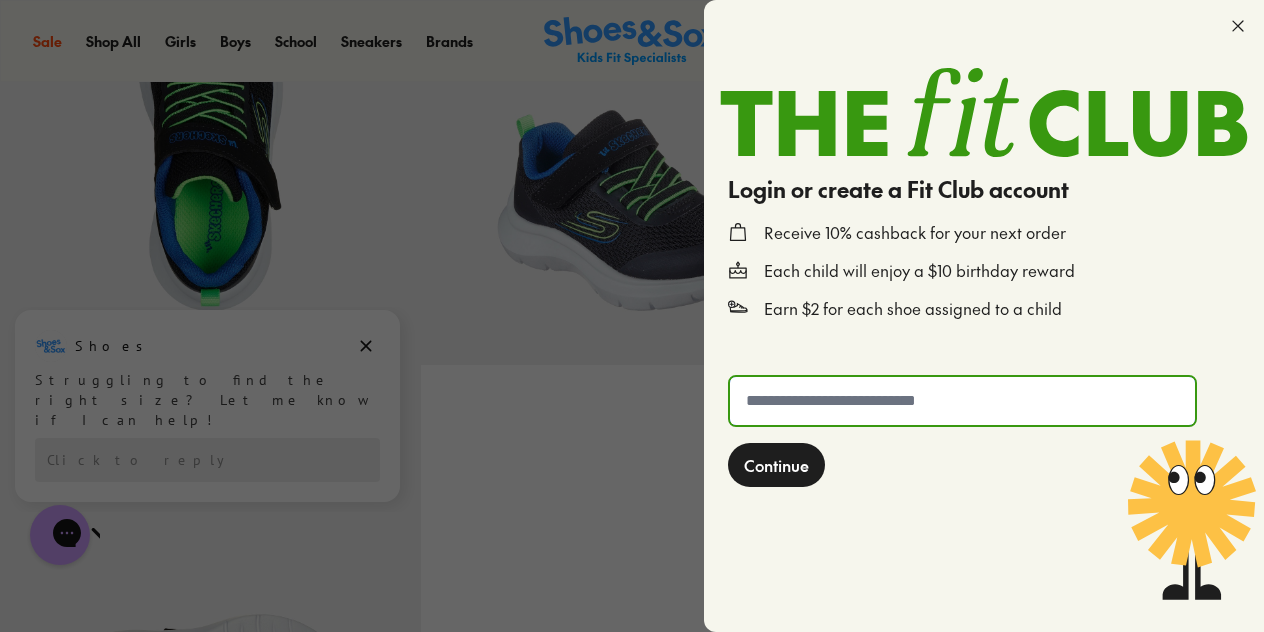 type on "**********" 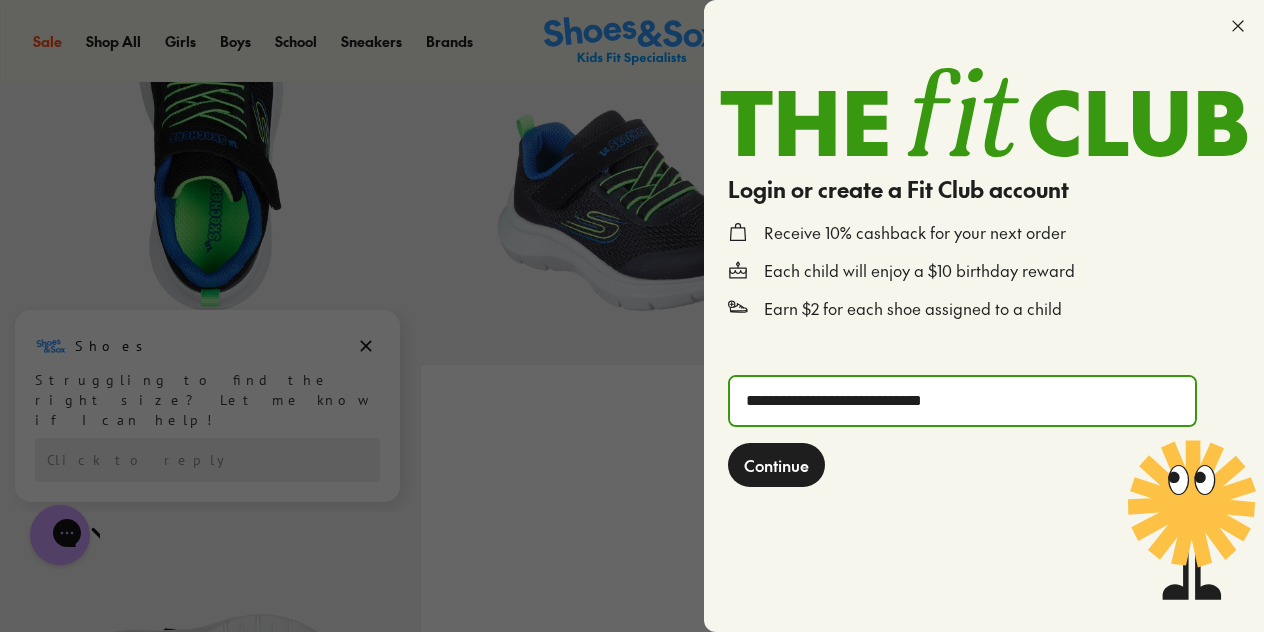 click on "Continue" 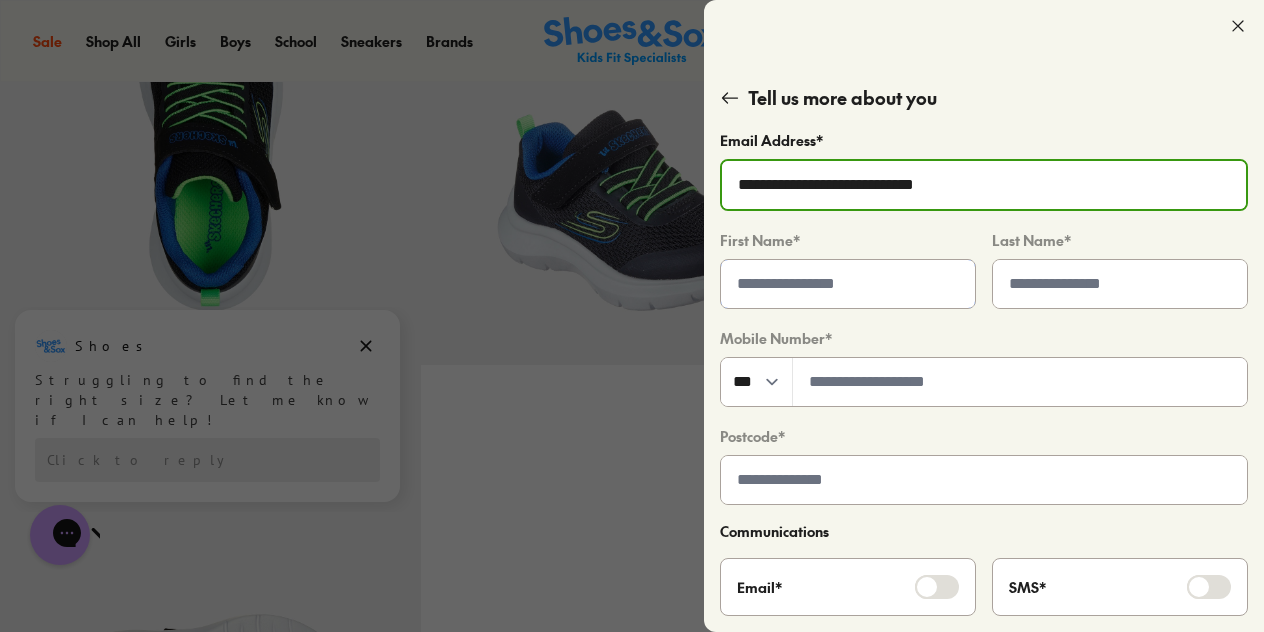 click 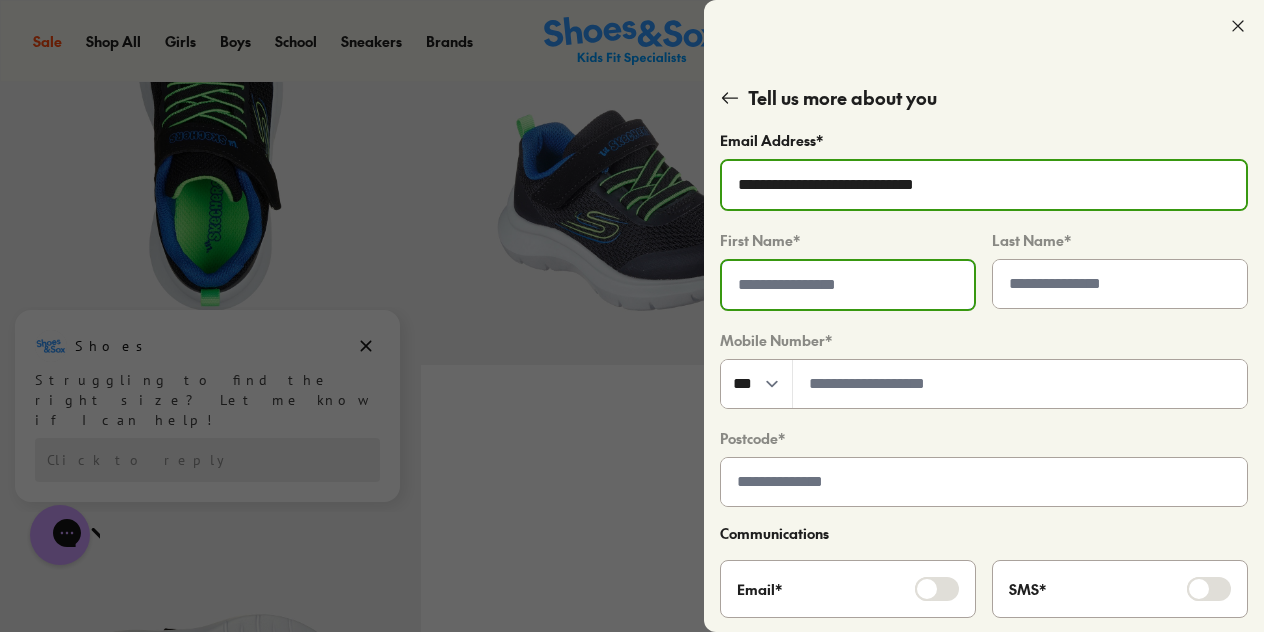 click 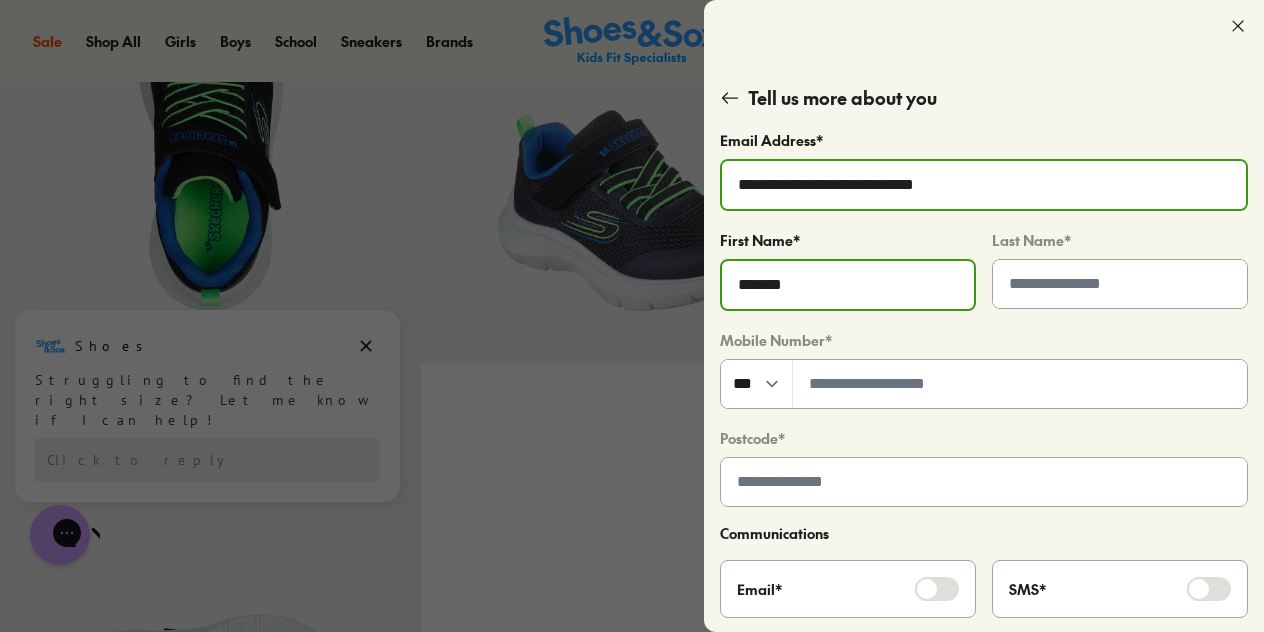 type on "*******" 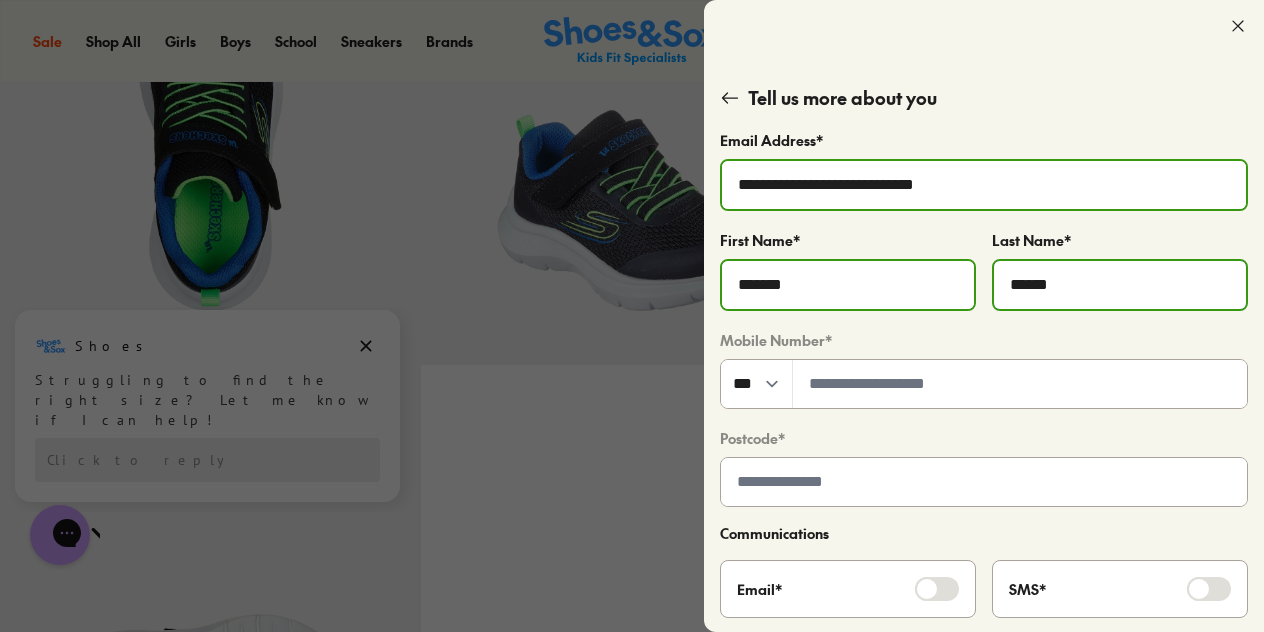 type on "******" 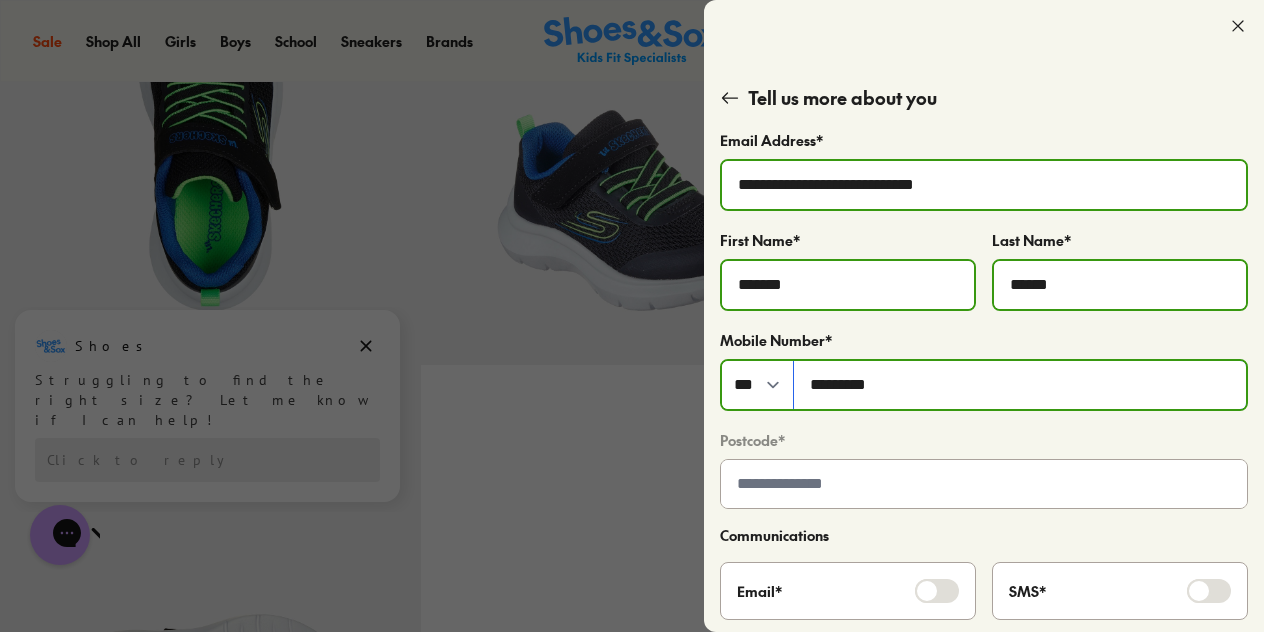 type on "*********" 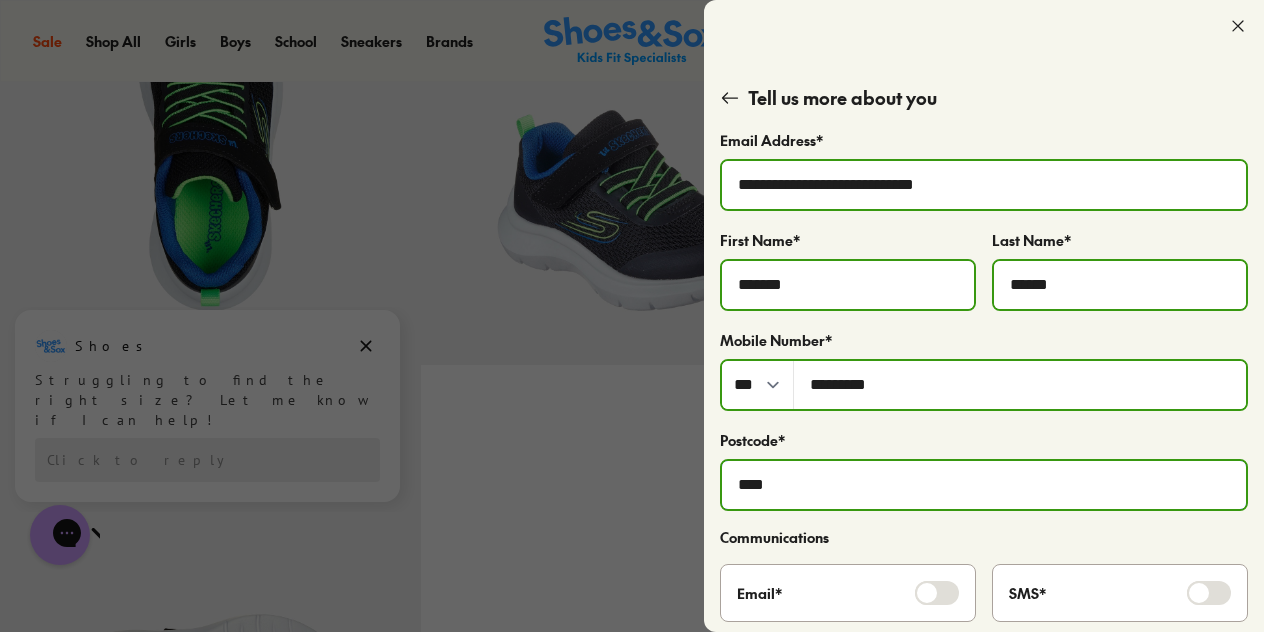scroll, scrollTop: 100, scrollLeft: 0, axis: vertical 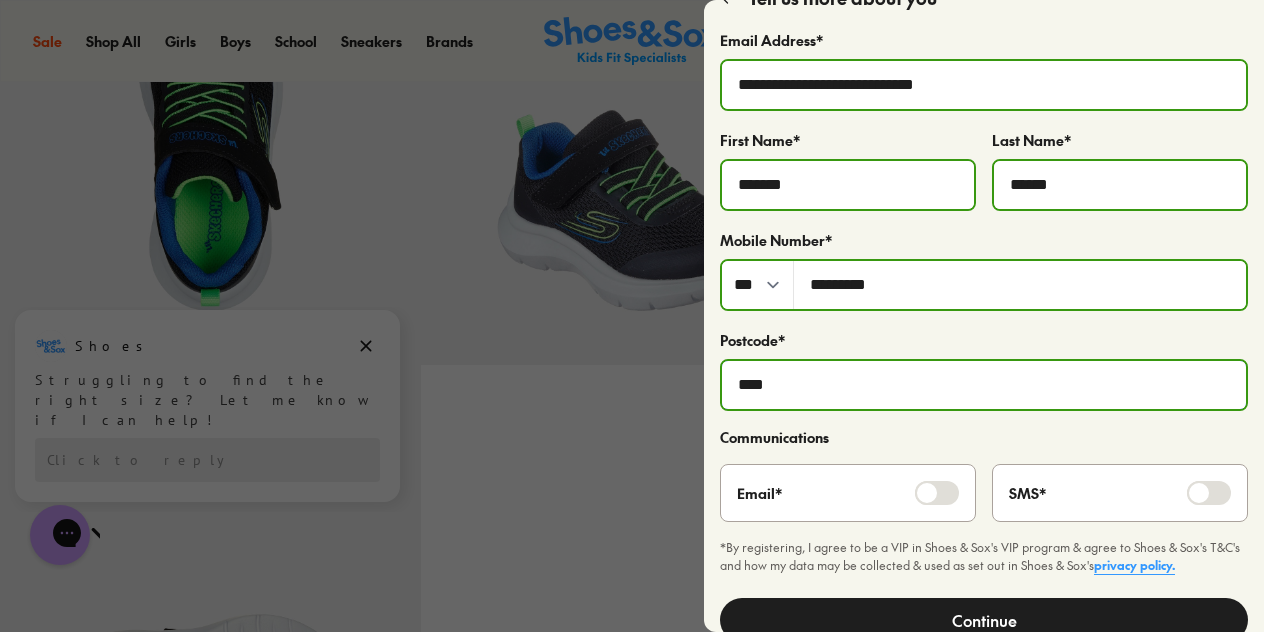 type on "****" 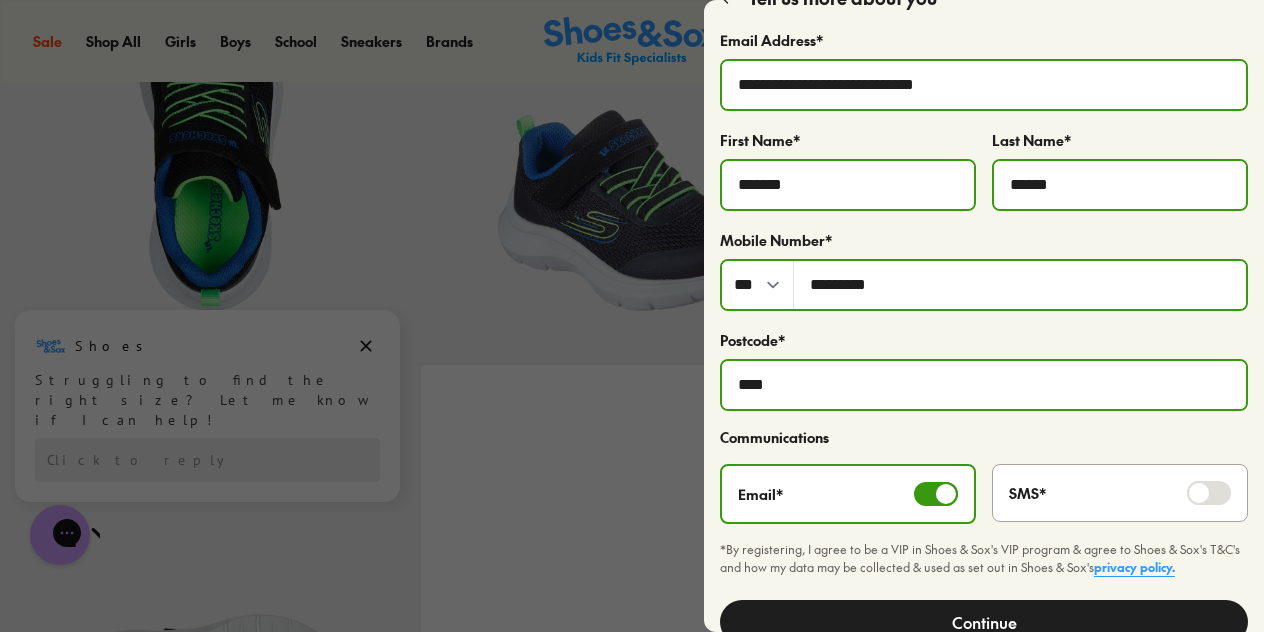 click on "Continue" 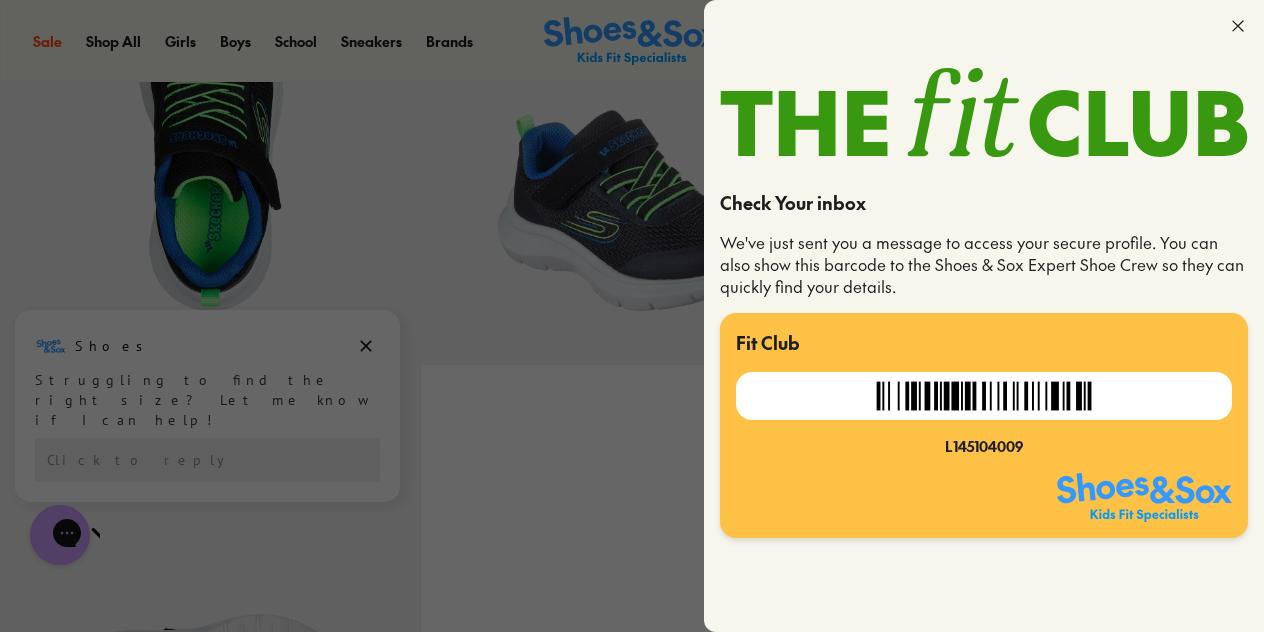 scroll, scrollTop: 0, scrollLeft: 0, axis: both 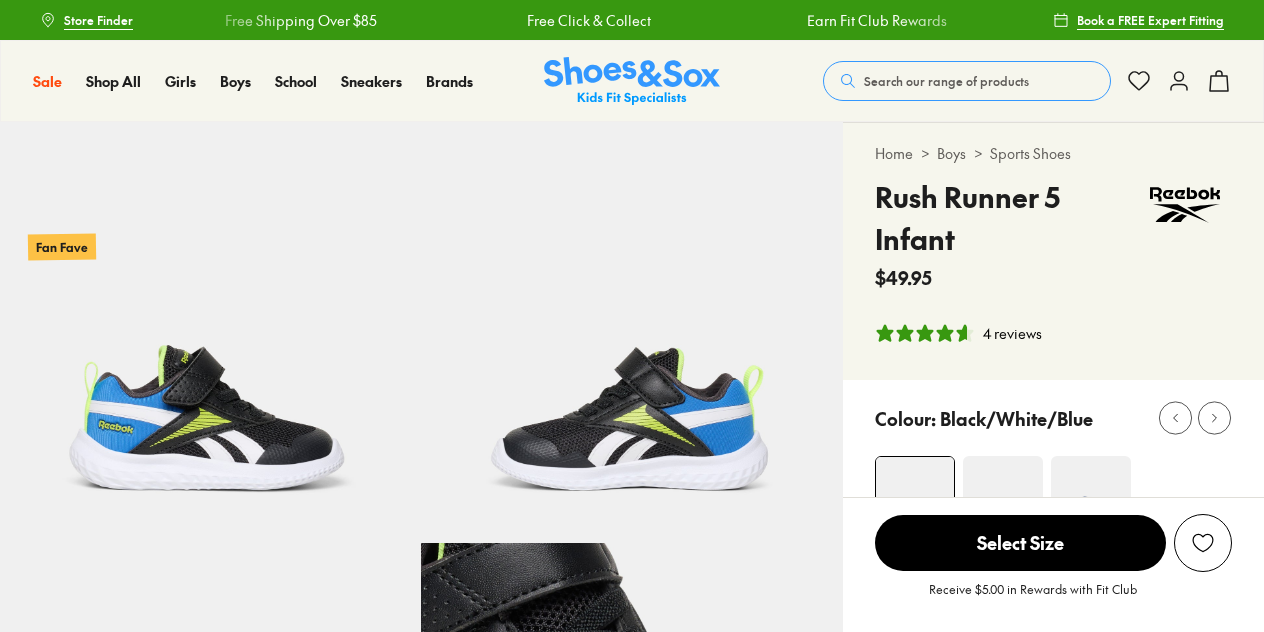 select on "*" 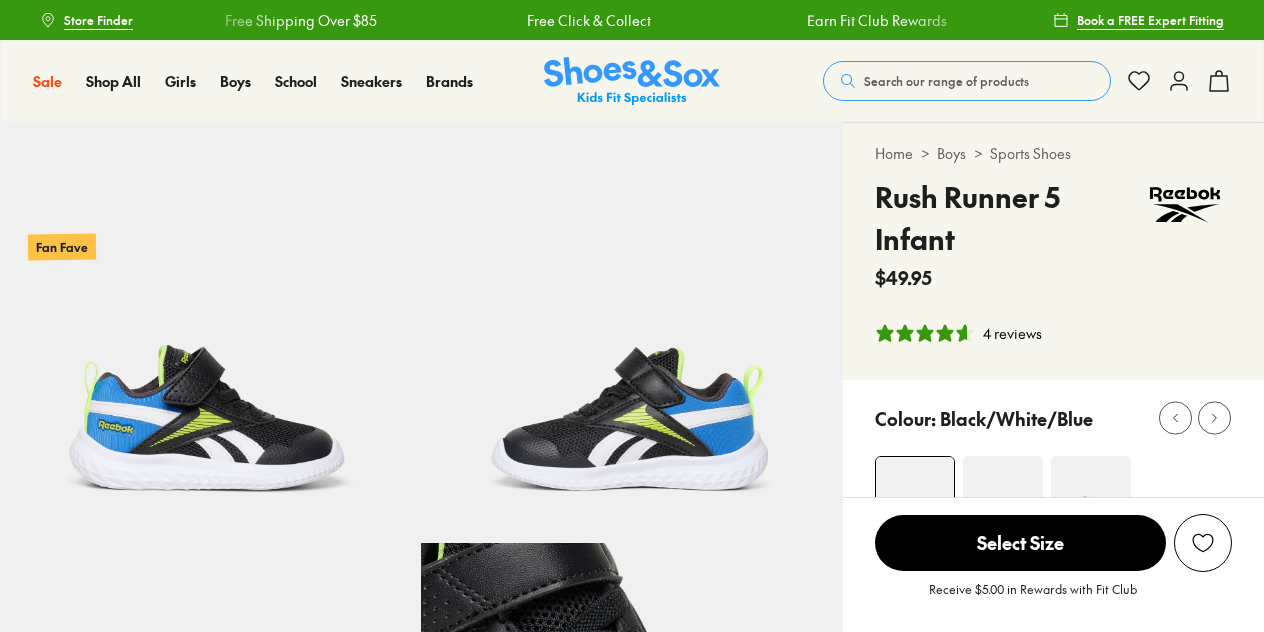 scroll, scrollTop: 0, scrollLeft: 0, axis: both 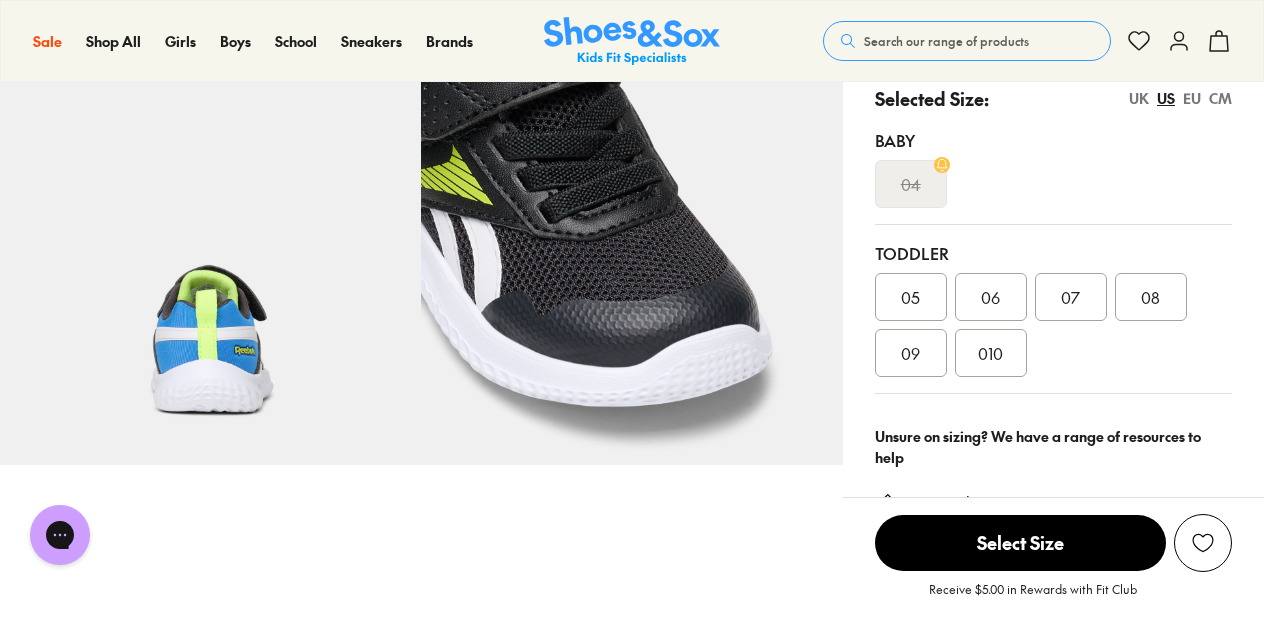 click on "07" at bounding box center [1070, 297] 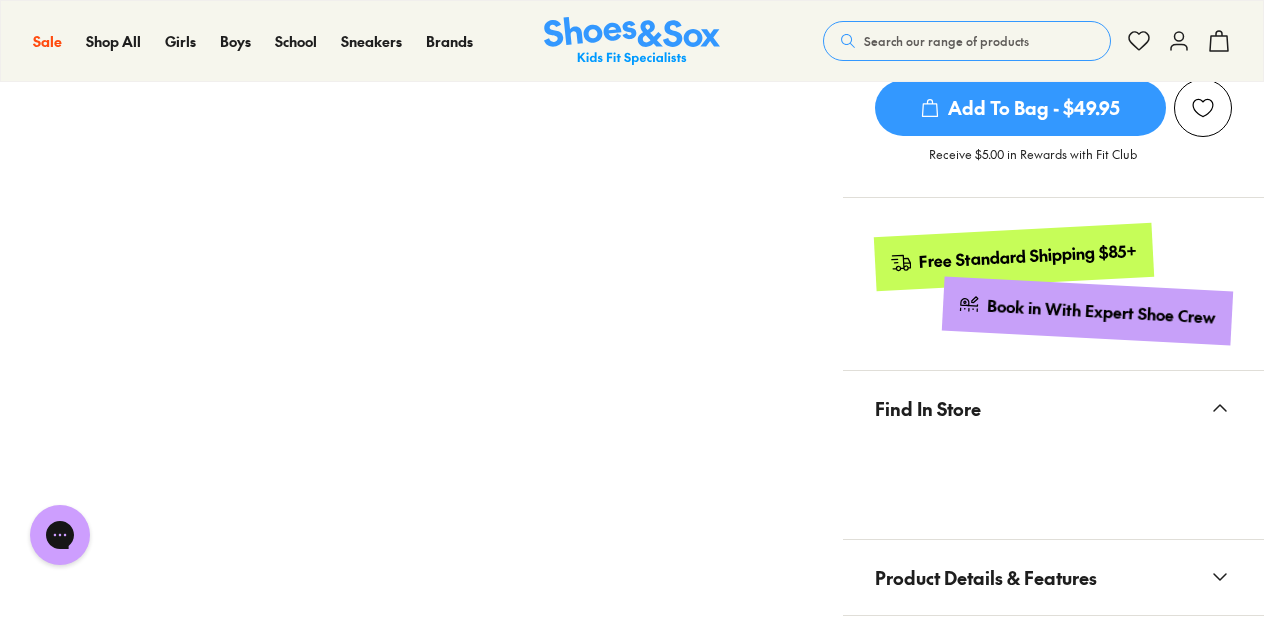 scroll, scrollTop: 1100, scrollLeft: 0, axis: vertical 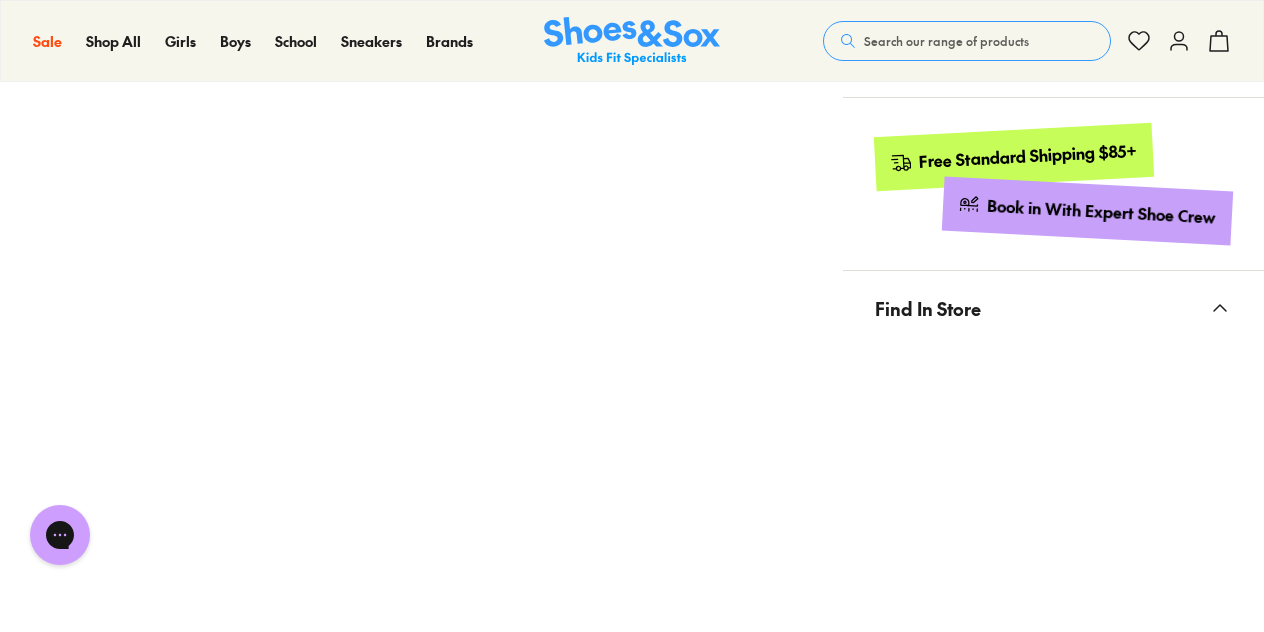 click on "Pinch & Zoom  (100%)
Fan Fave" at bounding box center (421, 234) 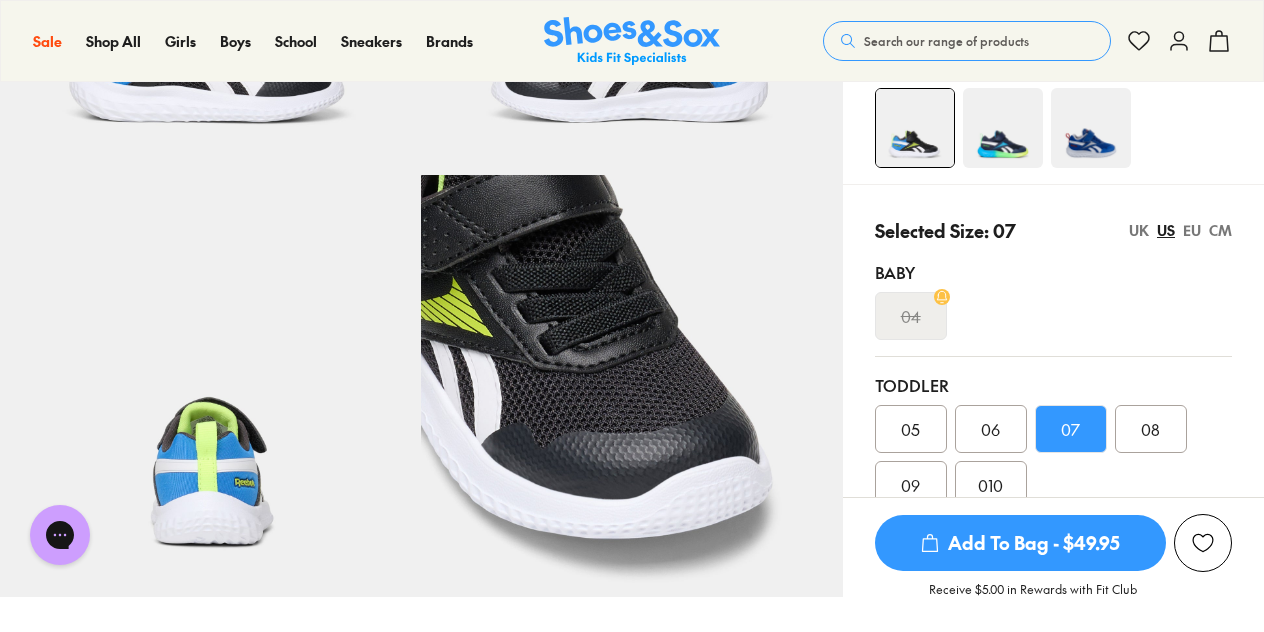 scroll, scrollTop: 300, scrollLeft: 0, axis: vertical 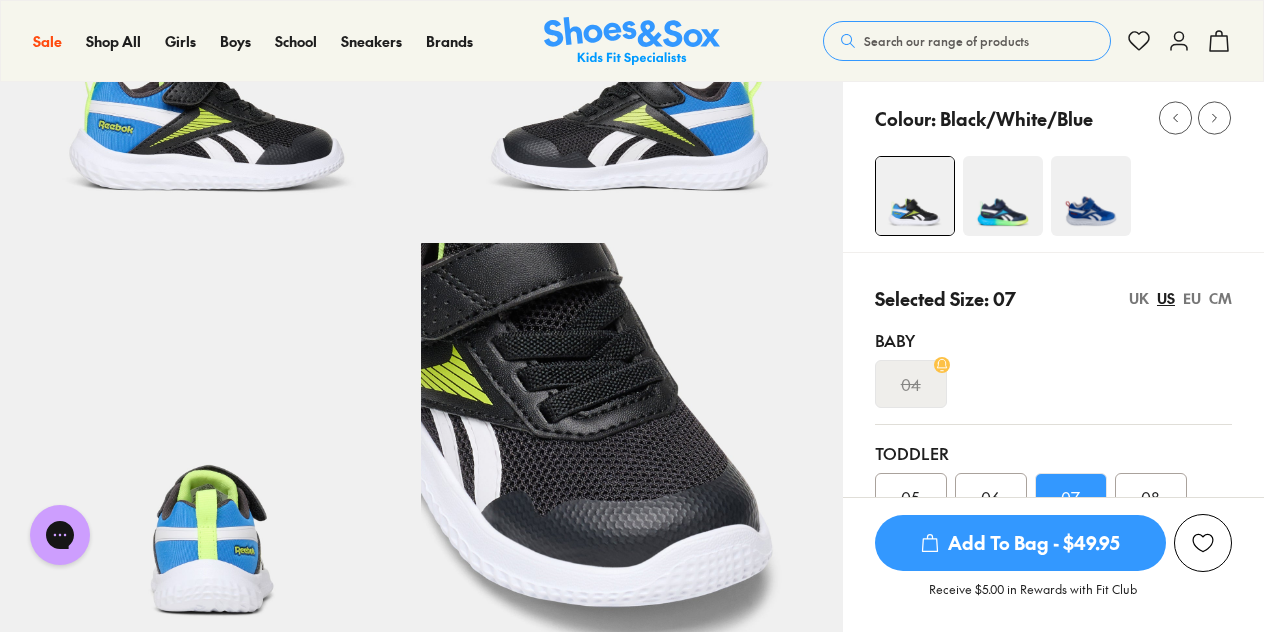 click 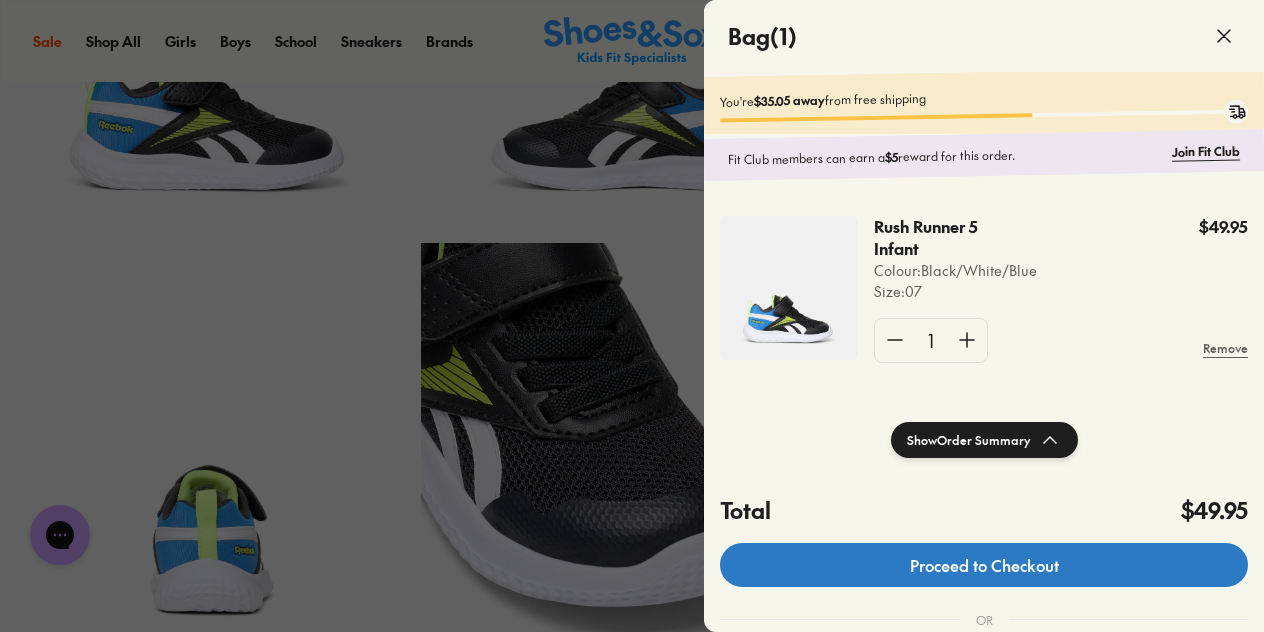 click on "Proceed to Checkout" 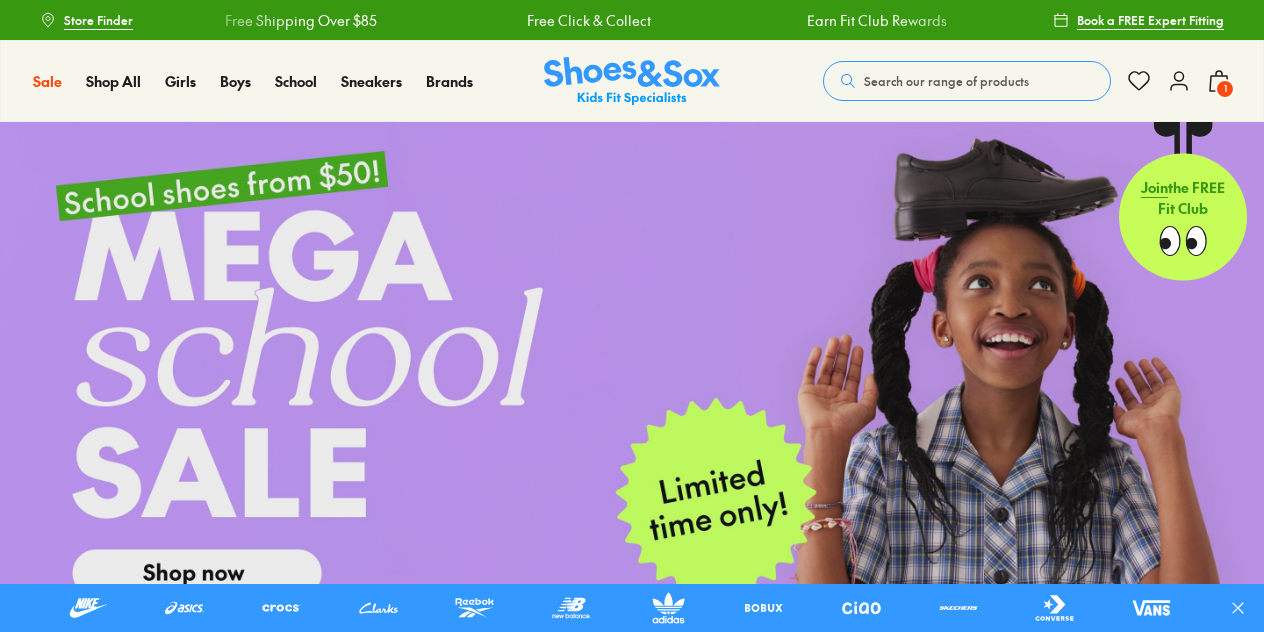 scroll, scrollTop: 0, scrollLeft: 0, axis: both 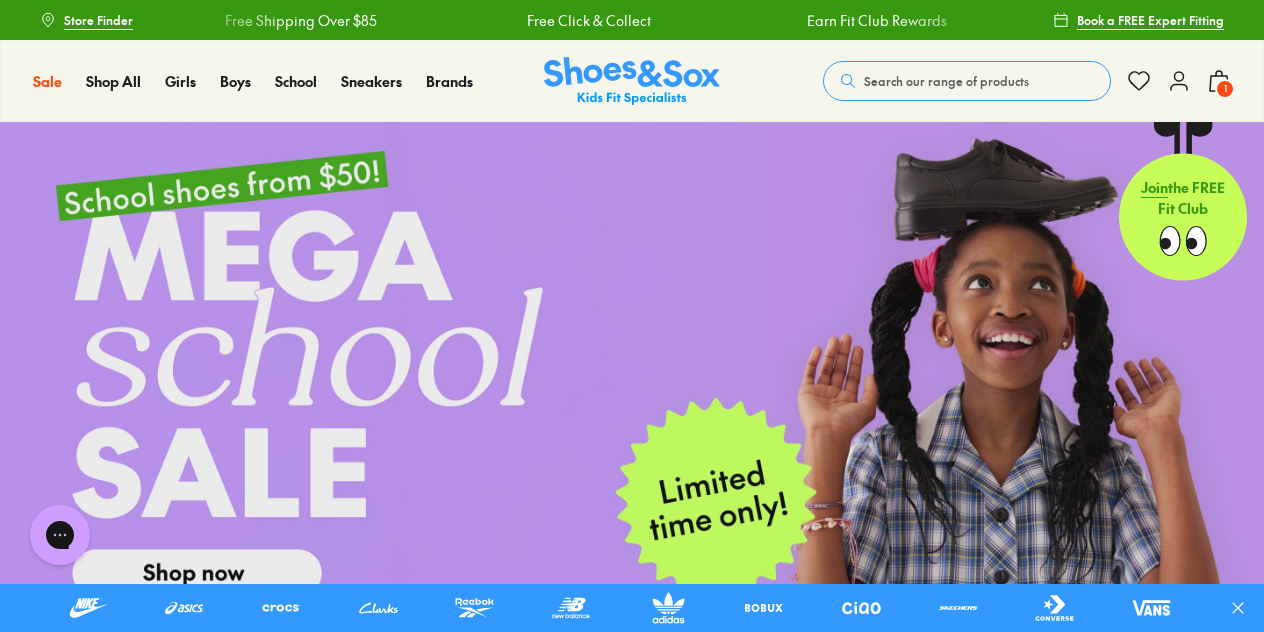 click on "1" at bounding box center (1225, 89) 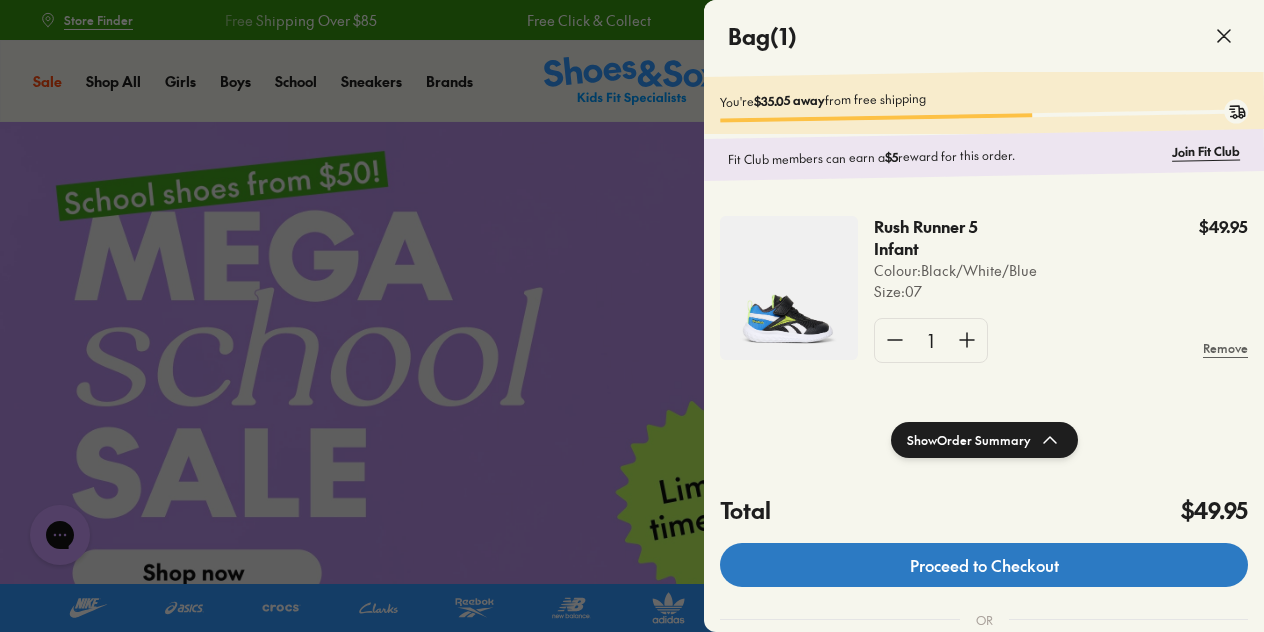 click on "Proceed to Checkout" 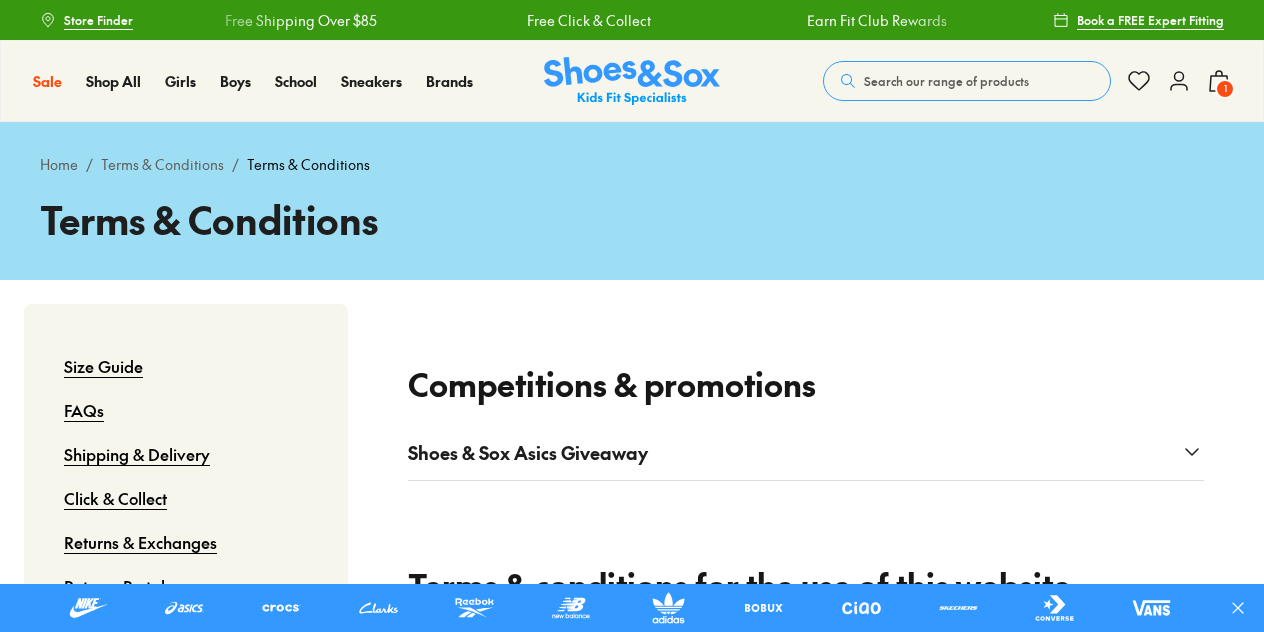 scroll, scrollTop: 0, scrollLeft: 0, axis: both 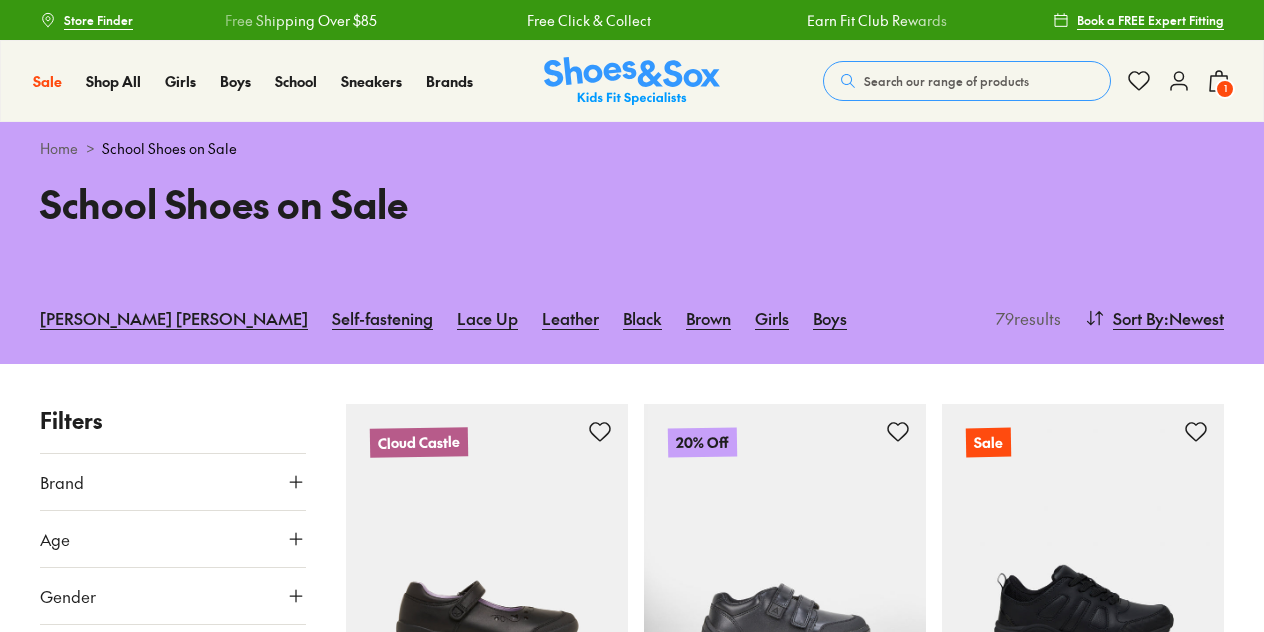 type on "***" 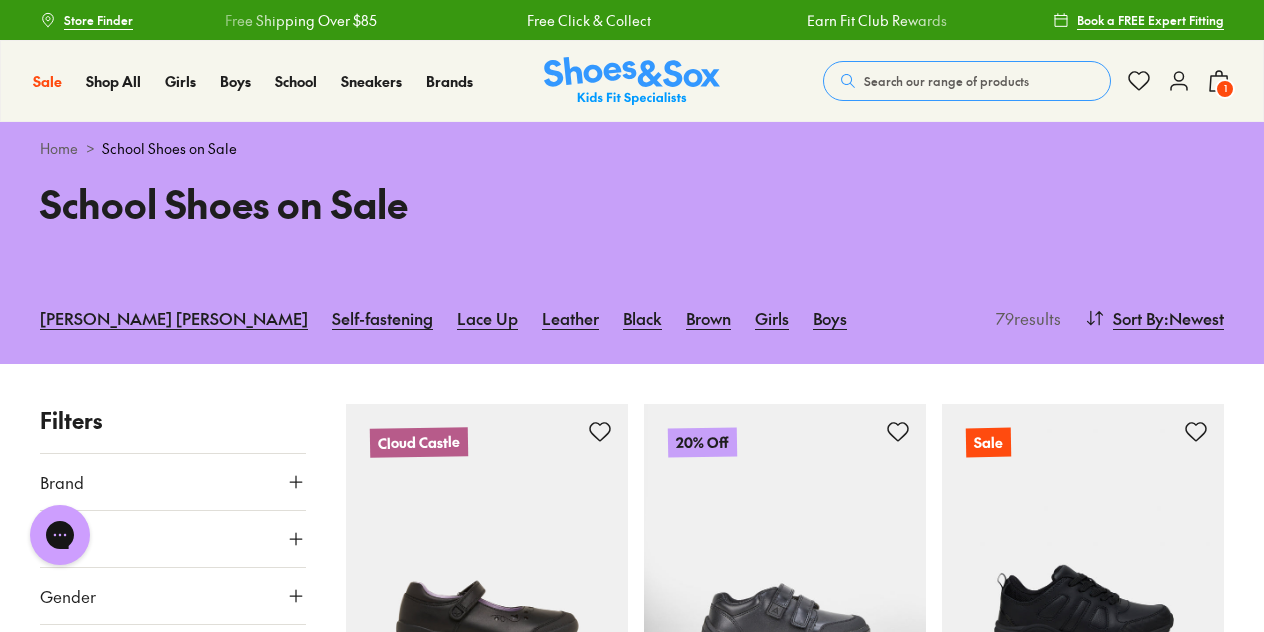 scroll, scrollTop: 0, scrollLeft: 0, axis: both 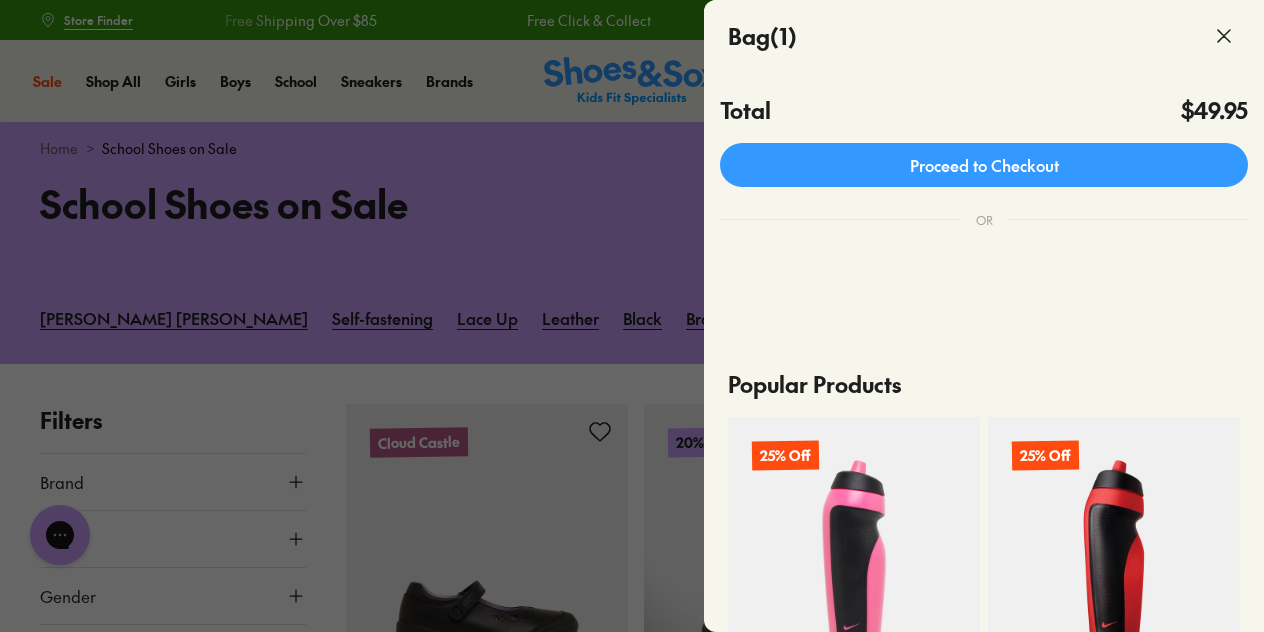 drag, startPoint x: 968, startPoint y: 170, endPoint x: 950, endPoint y: 204, distance: 38.470768 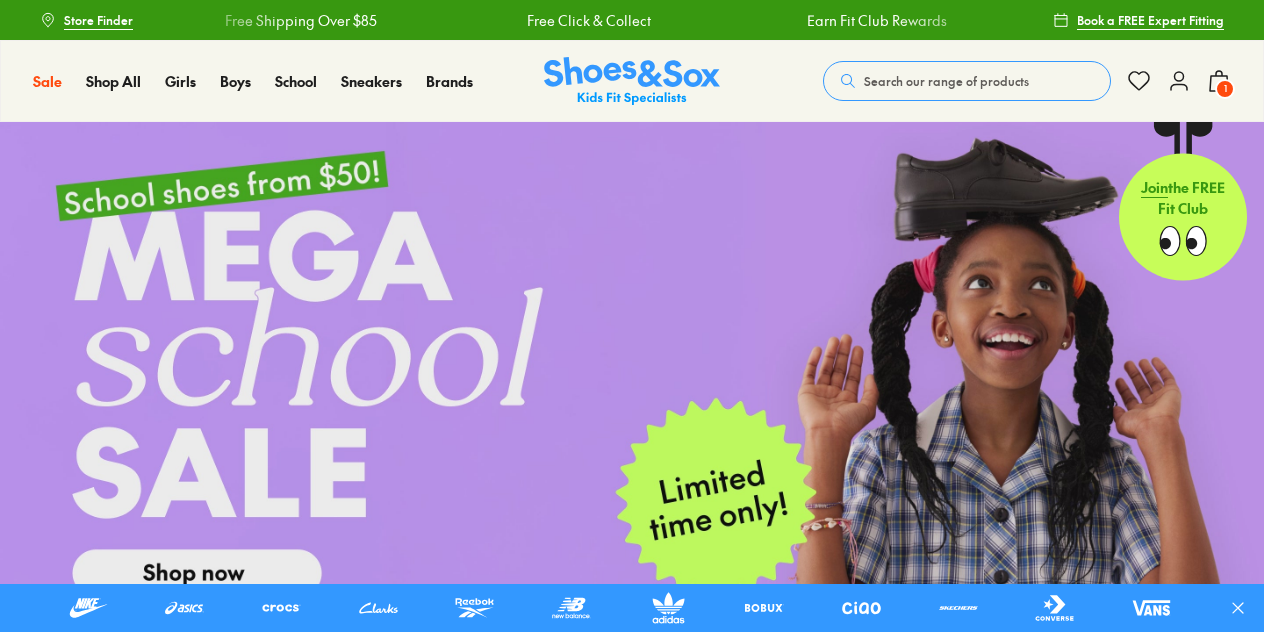 scroll, scrollTop: 0, scrollLeft: 0, axis: both 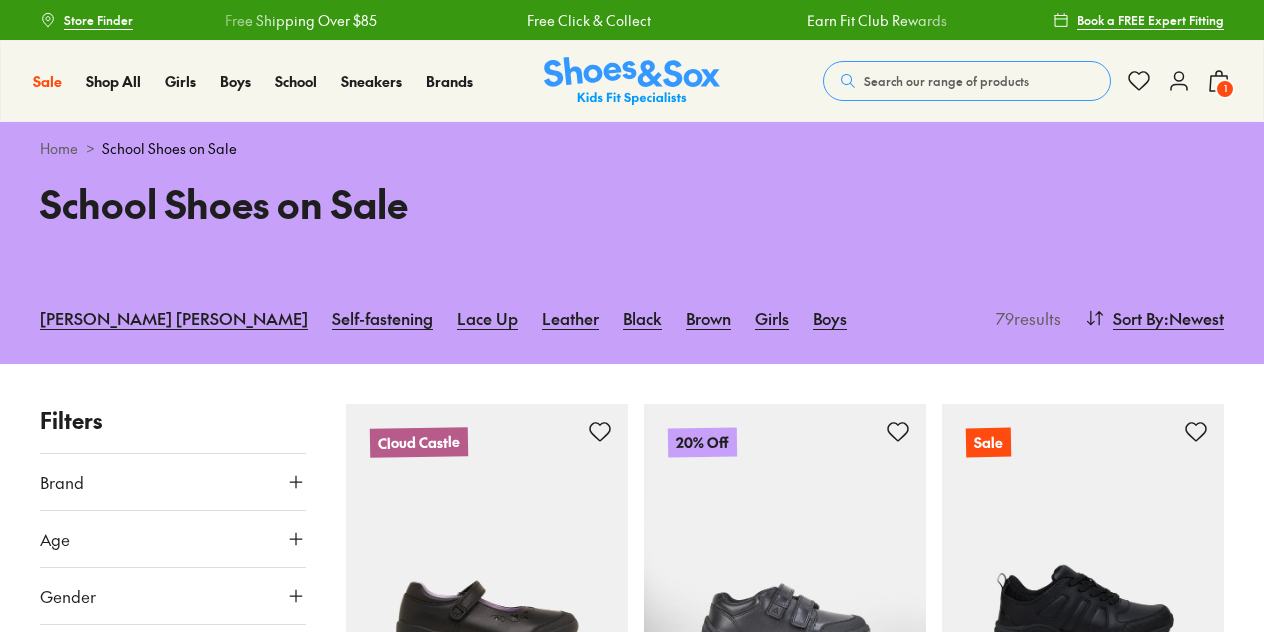 type on "***" 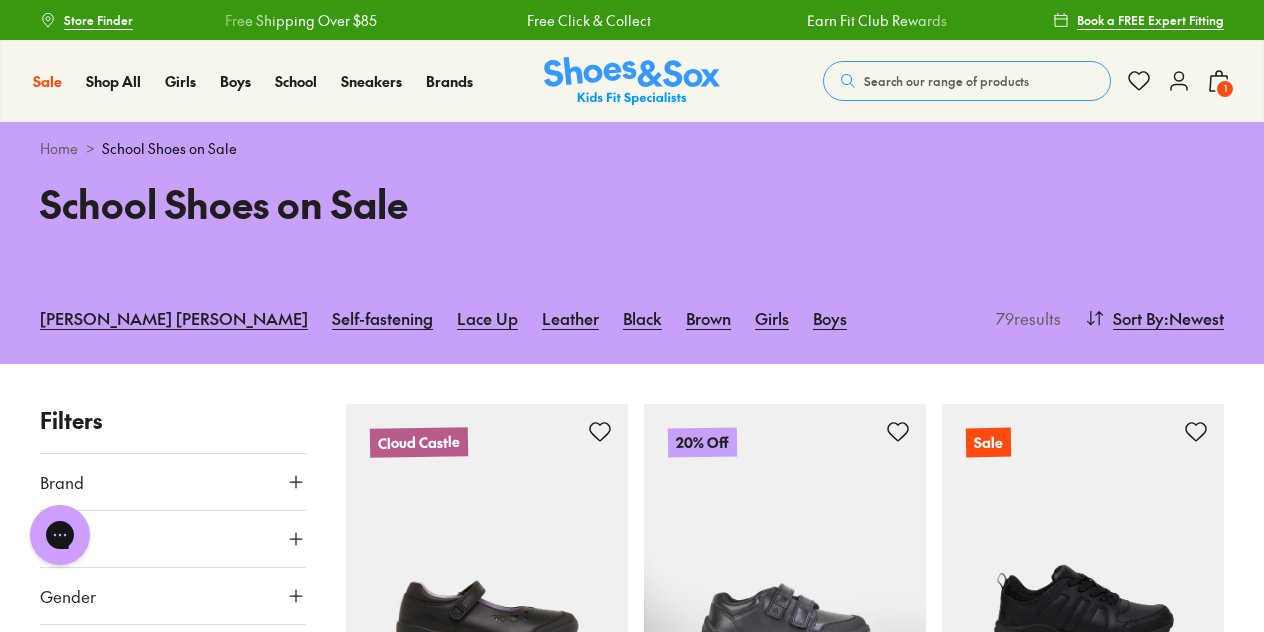 scroll, scrollTop: 0, scrollLeft: 0, axis: both 